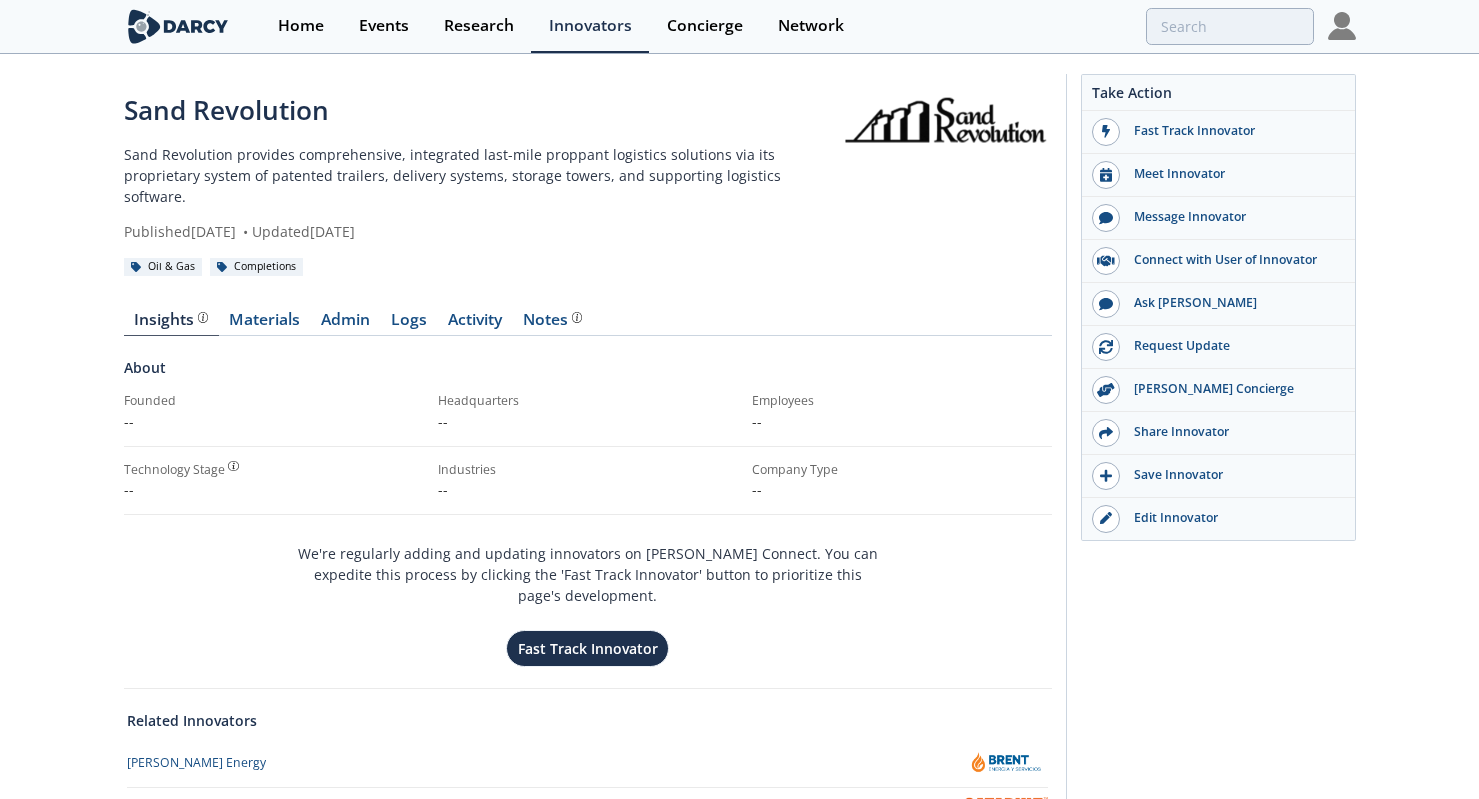 scroll, scrollTop: 0, scrollLeft: 0, axis: both 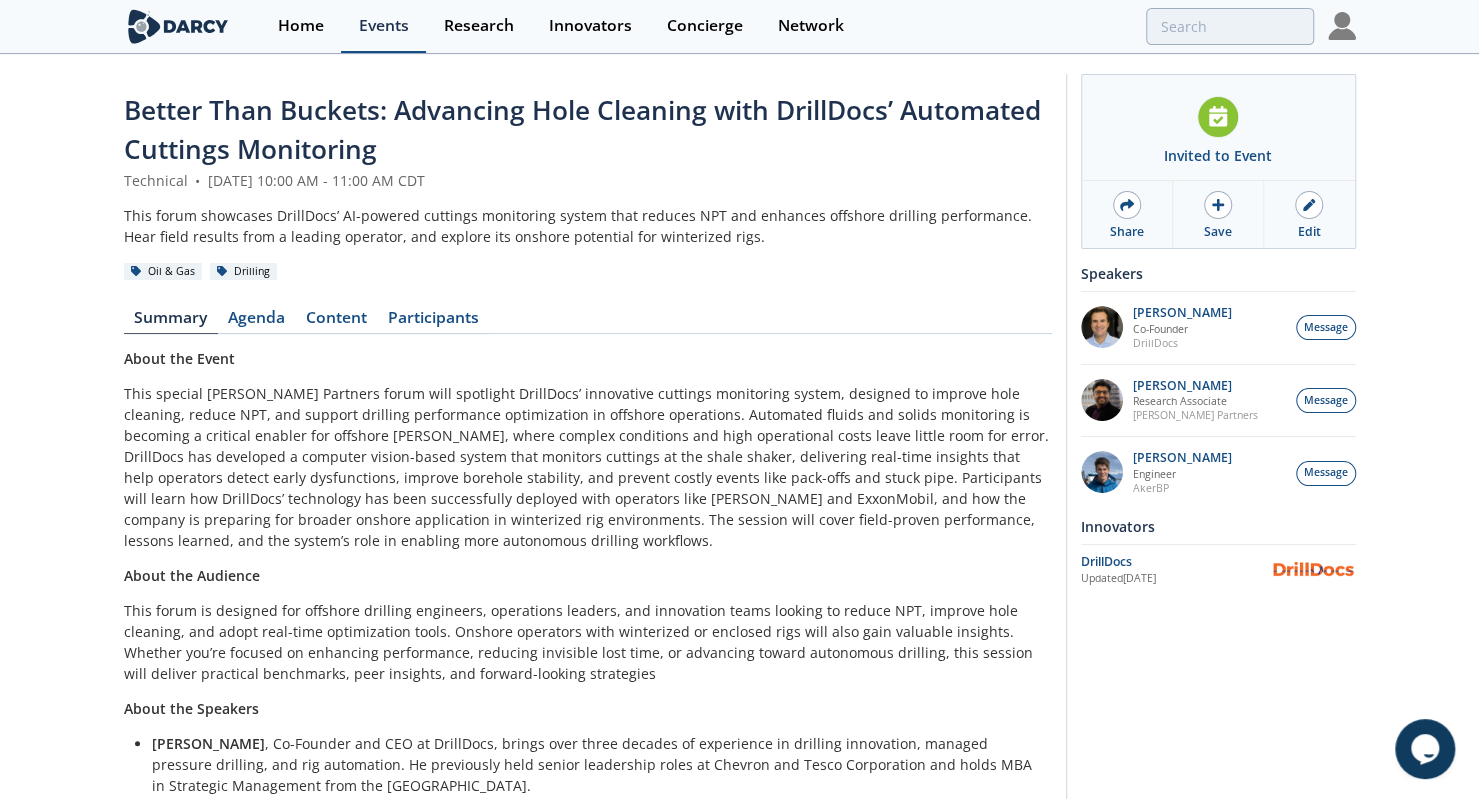click on "Events" at bounding box center [383, 26] 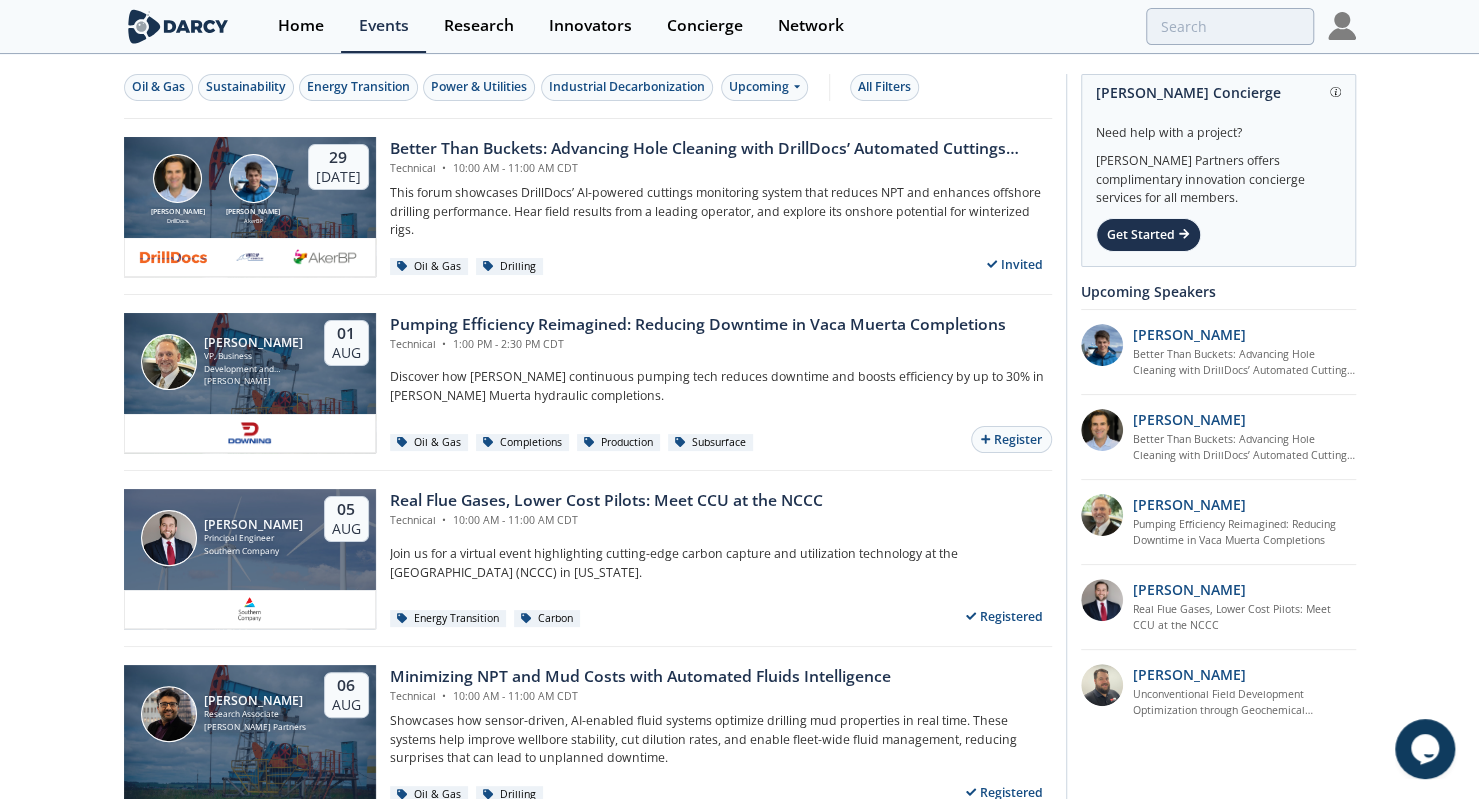 click on "Oil & Gas
Sustainability
Energy Transition
Power & Utilities
Industrial Decarbonization
Upcoming
All Filters
Calvin Holt
DrillDocs
Jonas Bjørlo
AkerBP
29
Jul" 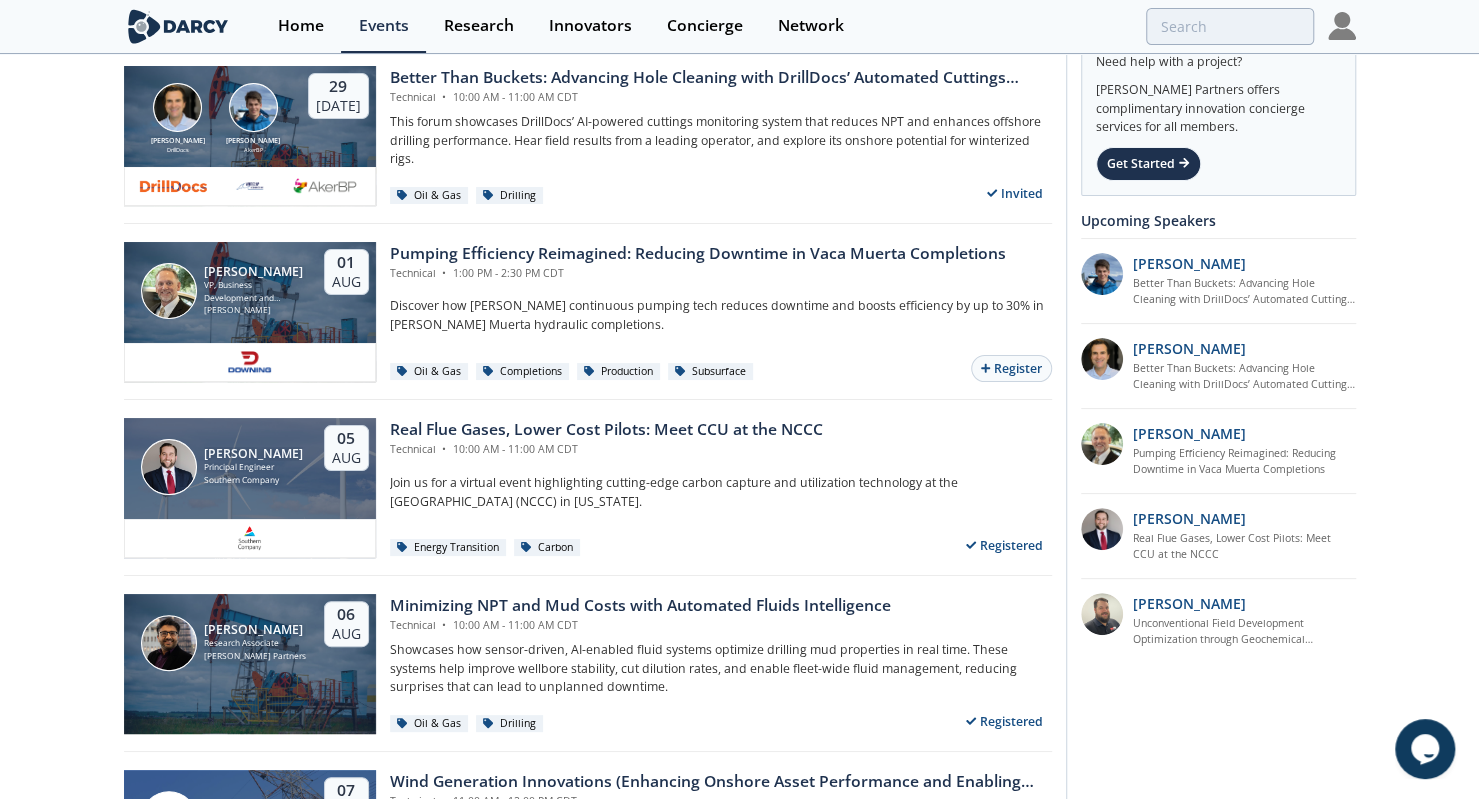 scroll, scrollTop: 0, scrollLeft: 0, axis: both 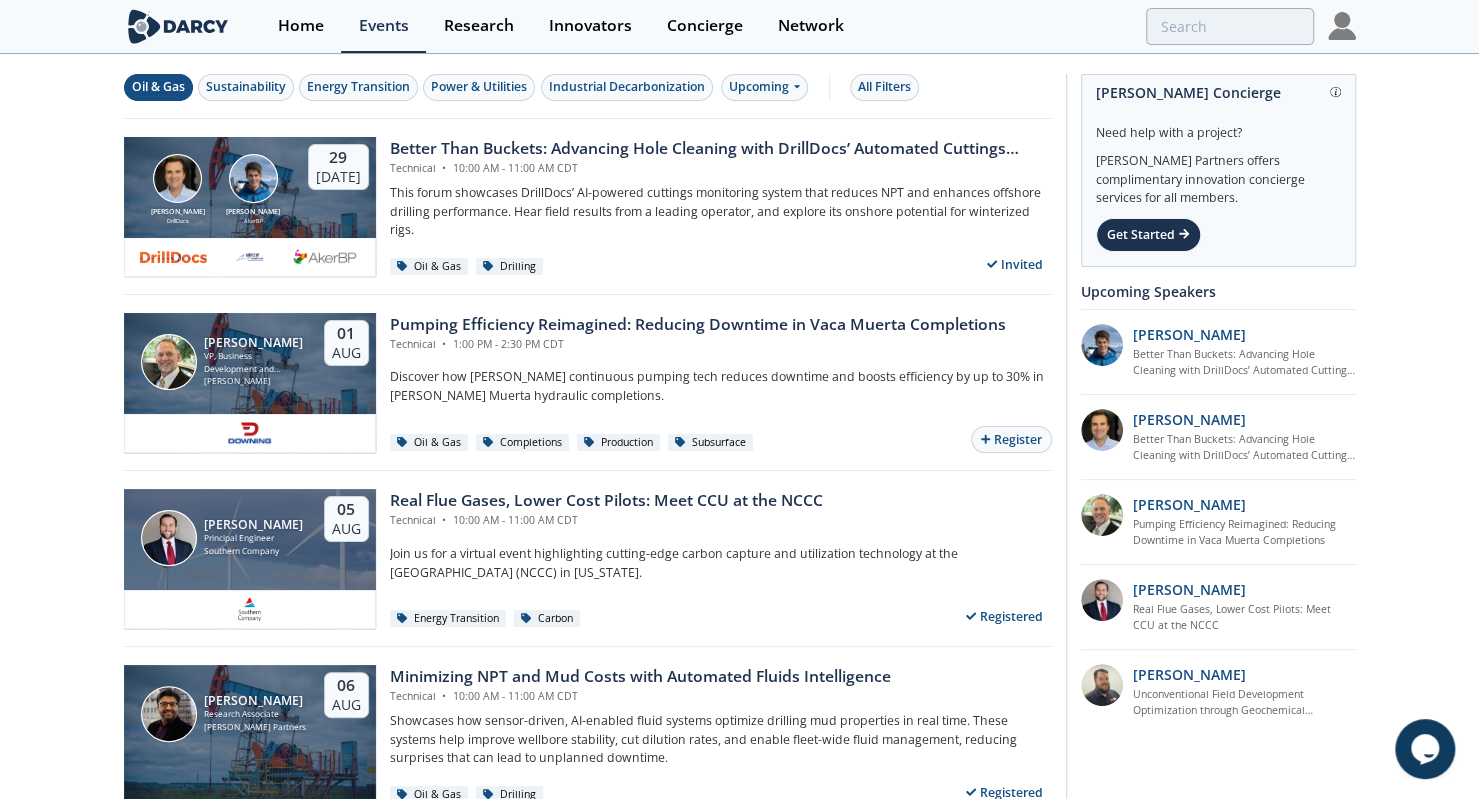click on "Oil & Gas" at bounding box center (158, 87) 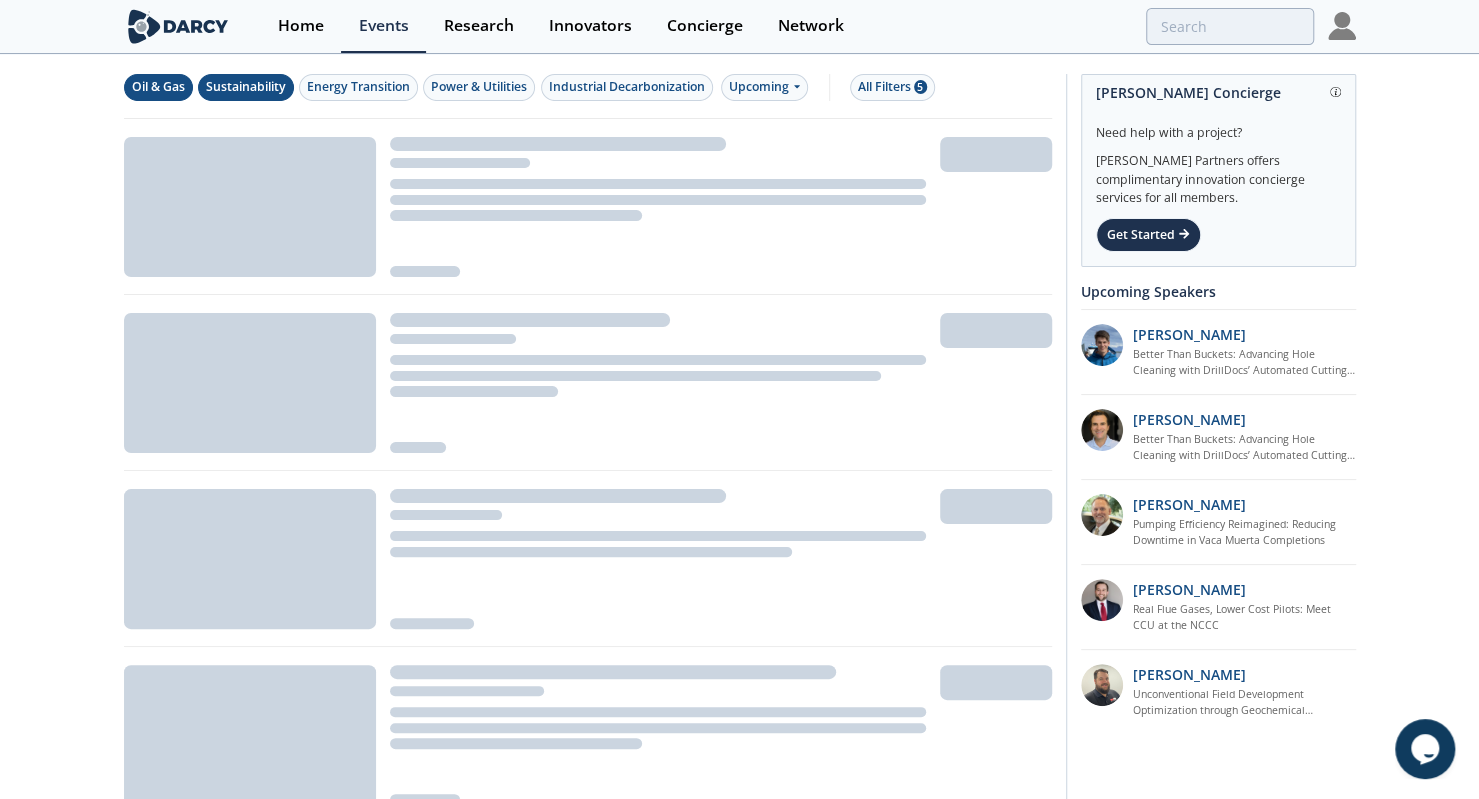click on "Sustainability" at bounding box center (246, 87) 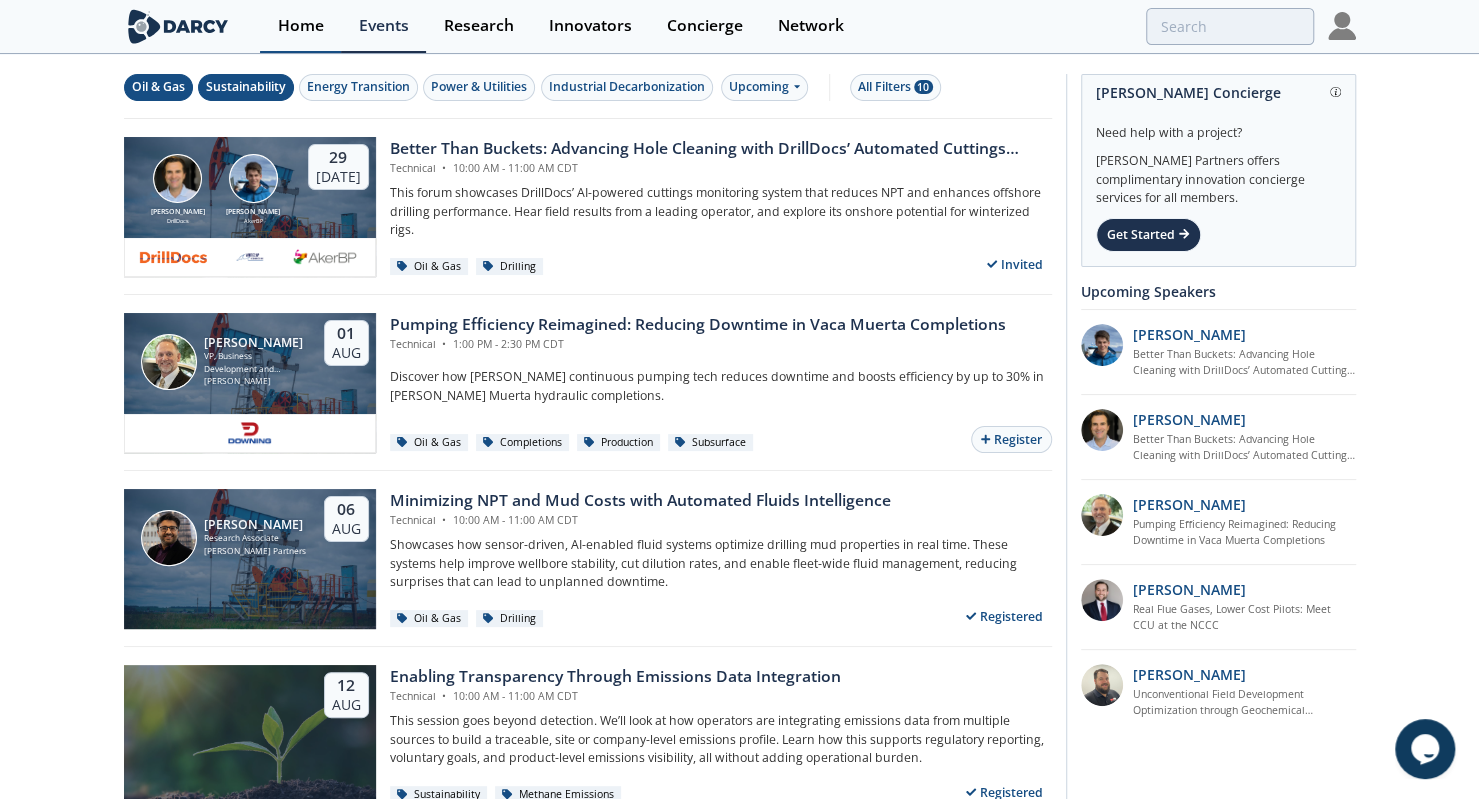 click on "Home" at bounding box center [301, 26] 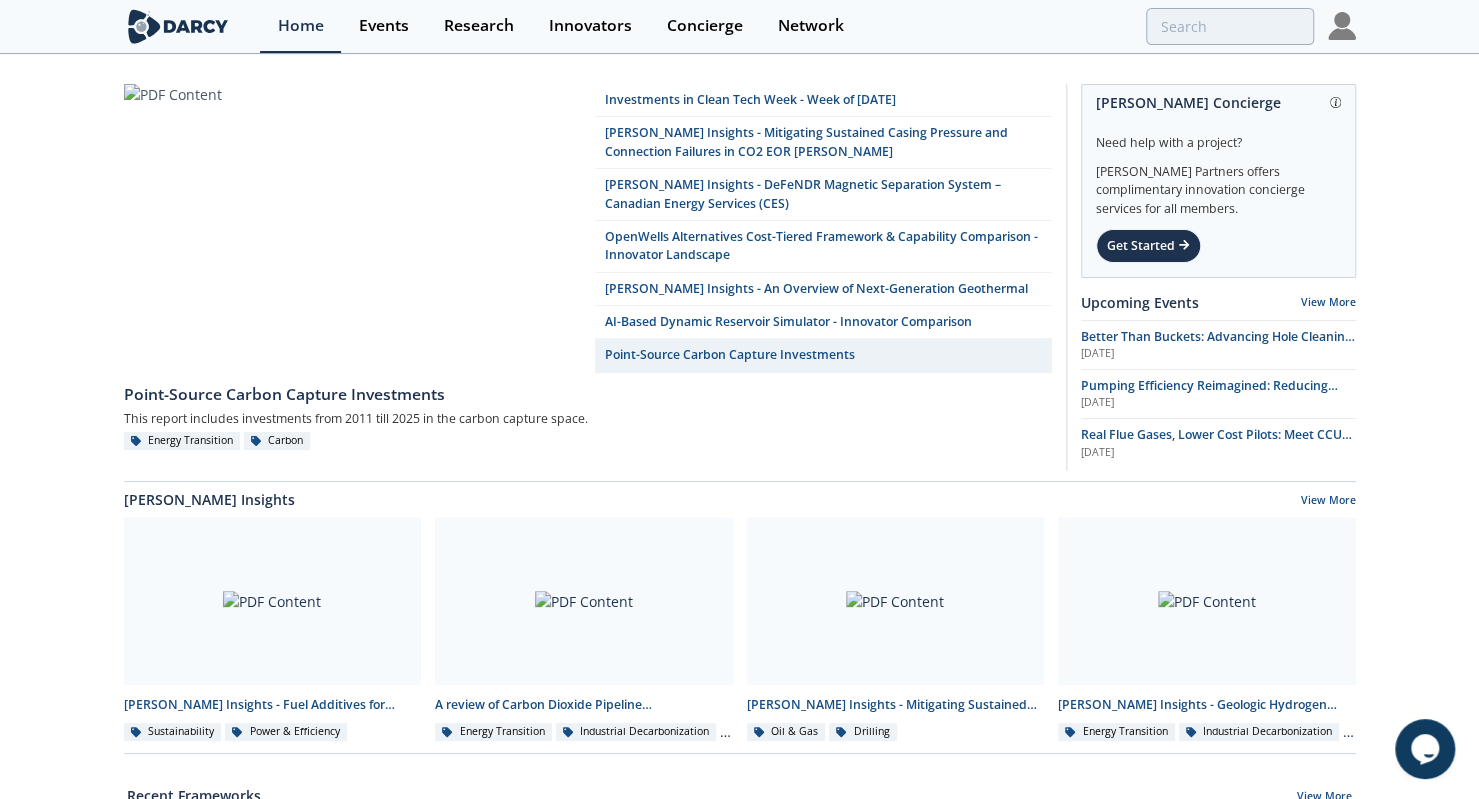 click on "Investments in Clean Tech Week - Week of 2025/07/21
Darcy Insights - Mitigating Sustained Casing Pressure and Connection Failures in CO2 EOR Wells
Darcy Insights - DeFeNDR Magnetic Separation System – Canadian Energy Services (CES)
OpenWells Alternatives  Cost-Tiered Framework & Capability Comparison - Innovator Landscape
Darcy Insights - An Overview of Next-Generation Geothermal
AI-Based Dynamic Reservoir Simulator - Innovator Comparison
Point-Source Carbon Capture Investments" at bounding box center (739, 902) 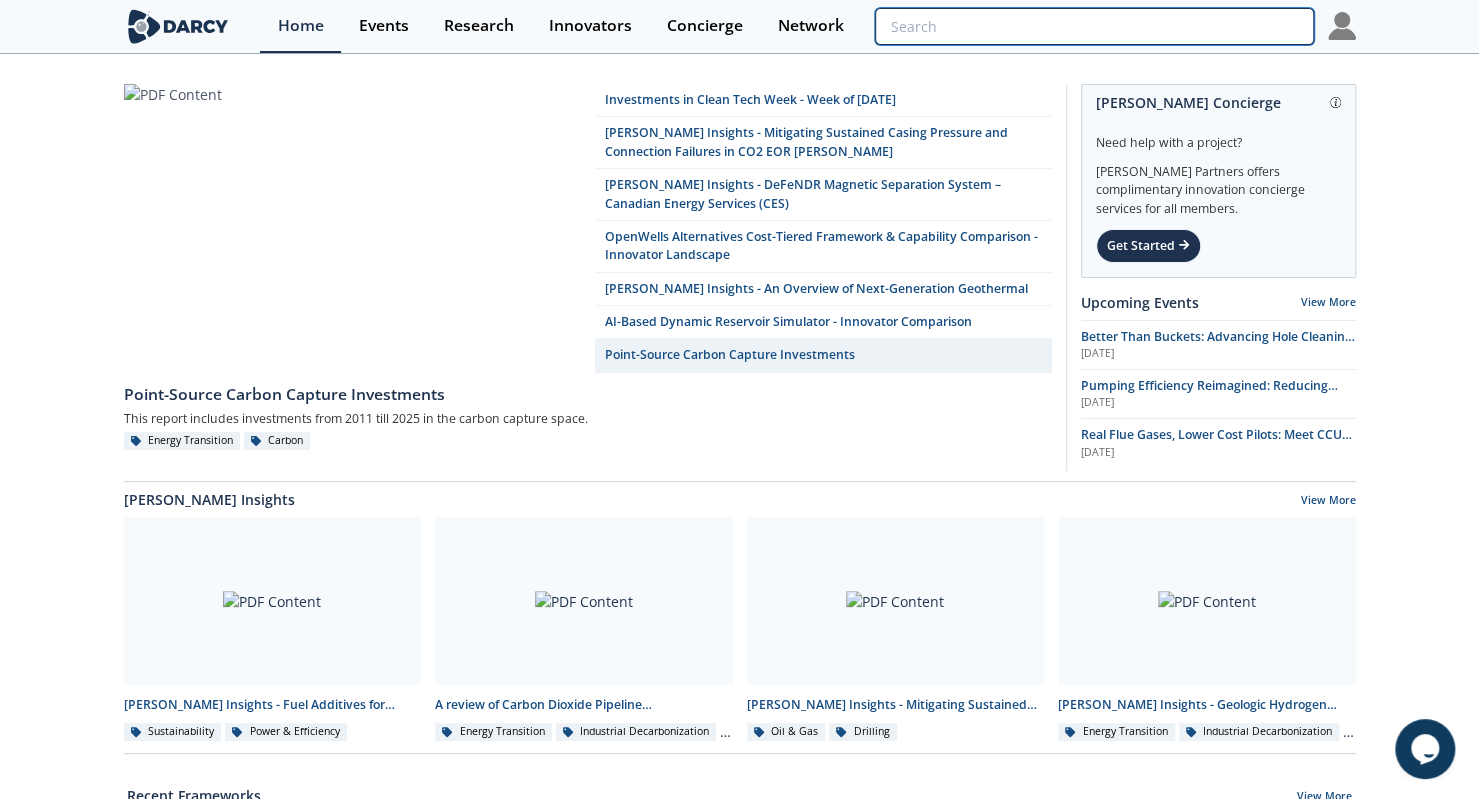click at bounding box center (1094, 26) 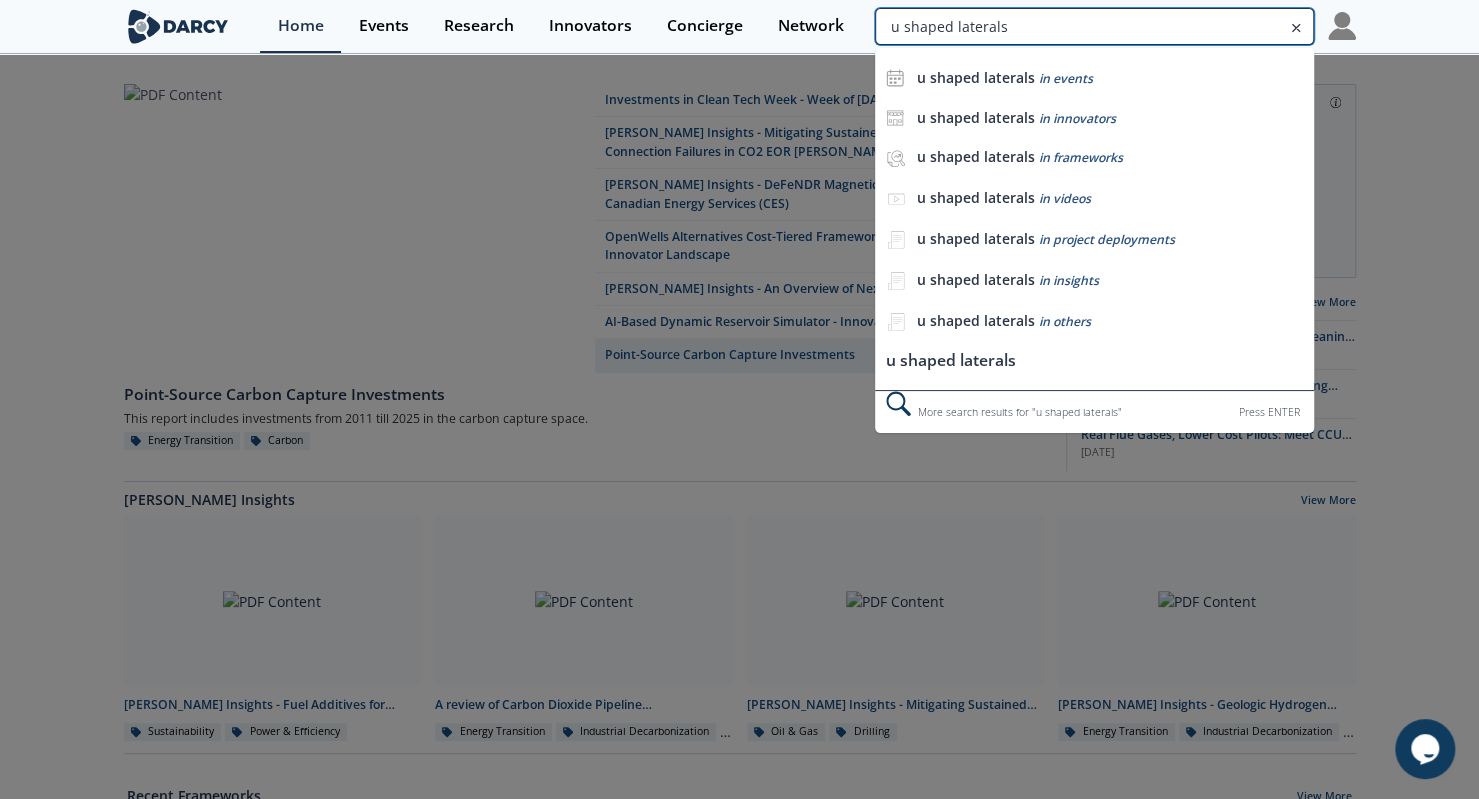 type on "u shaped laterals" 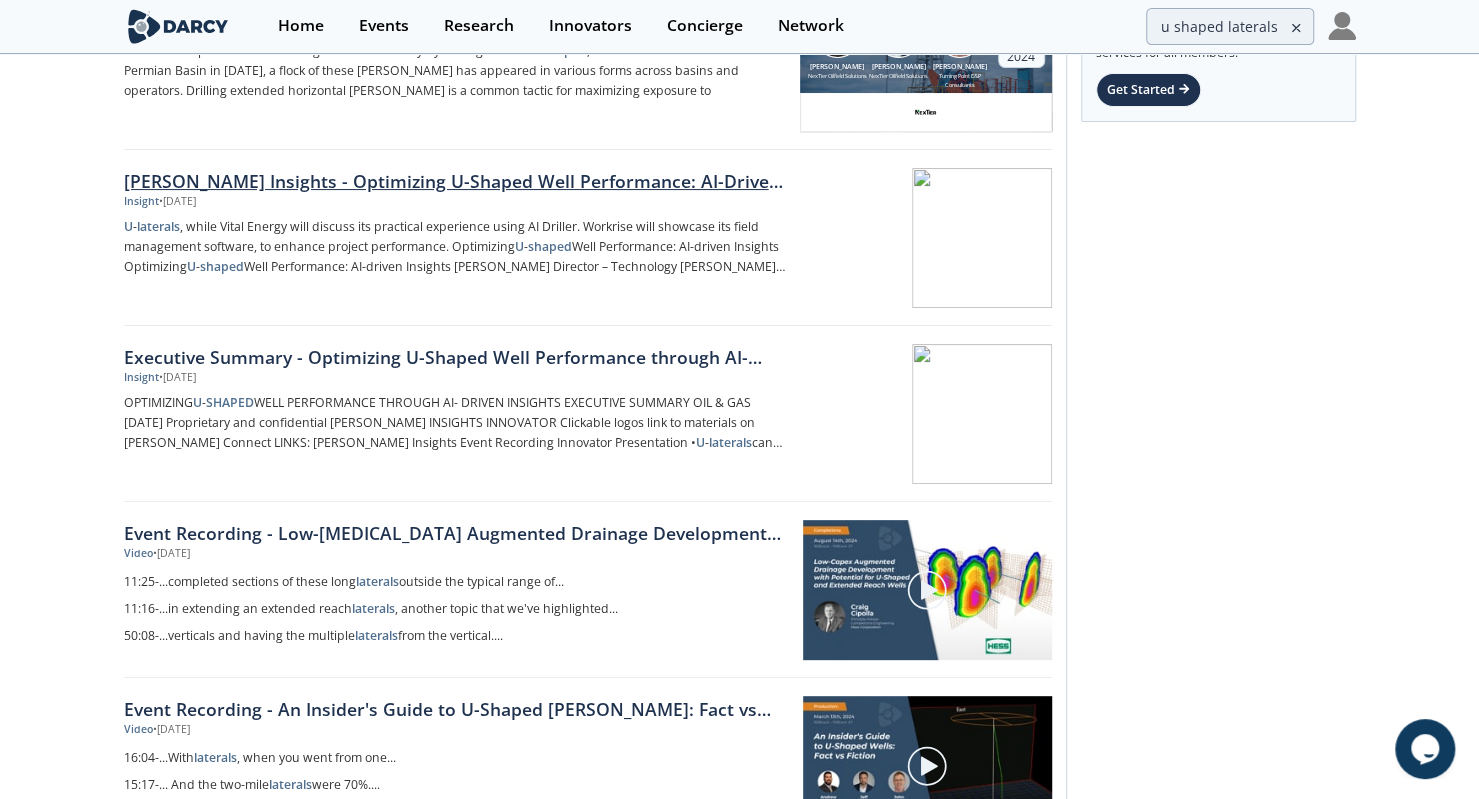 scroll, scrollTop: 0, scrollLeft: 0, axis: both 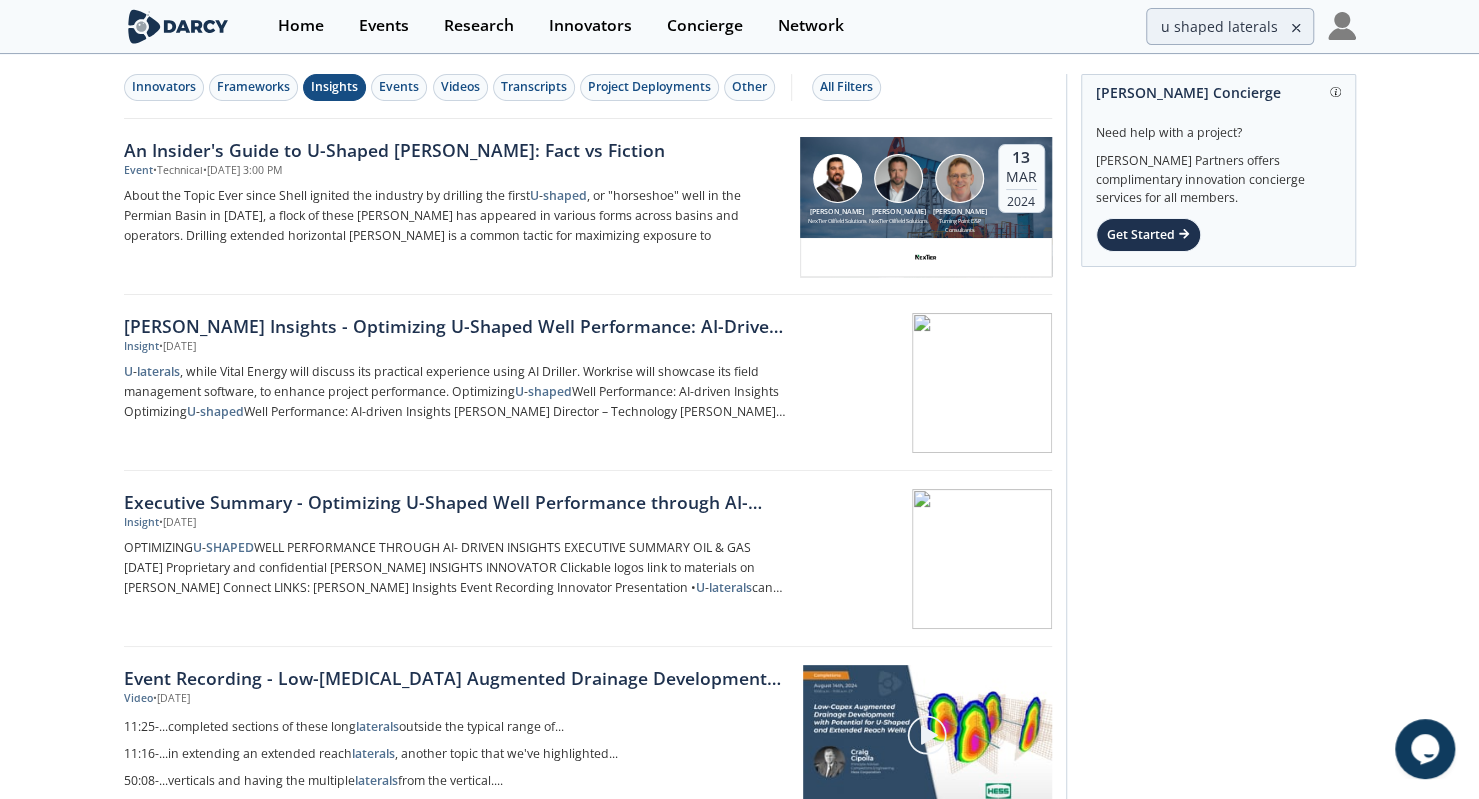 click on "Insights" at bounding box center (334, 87) 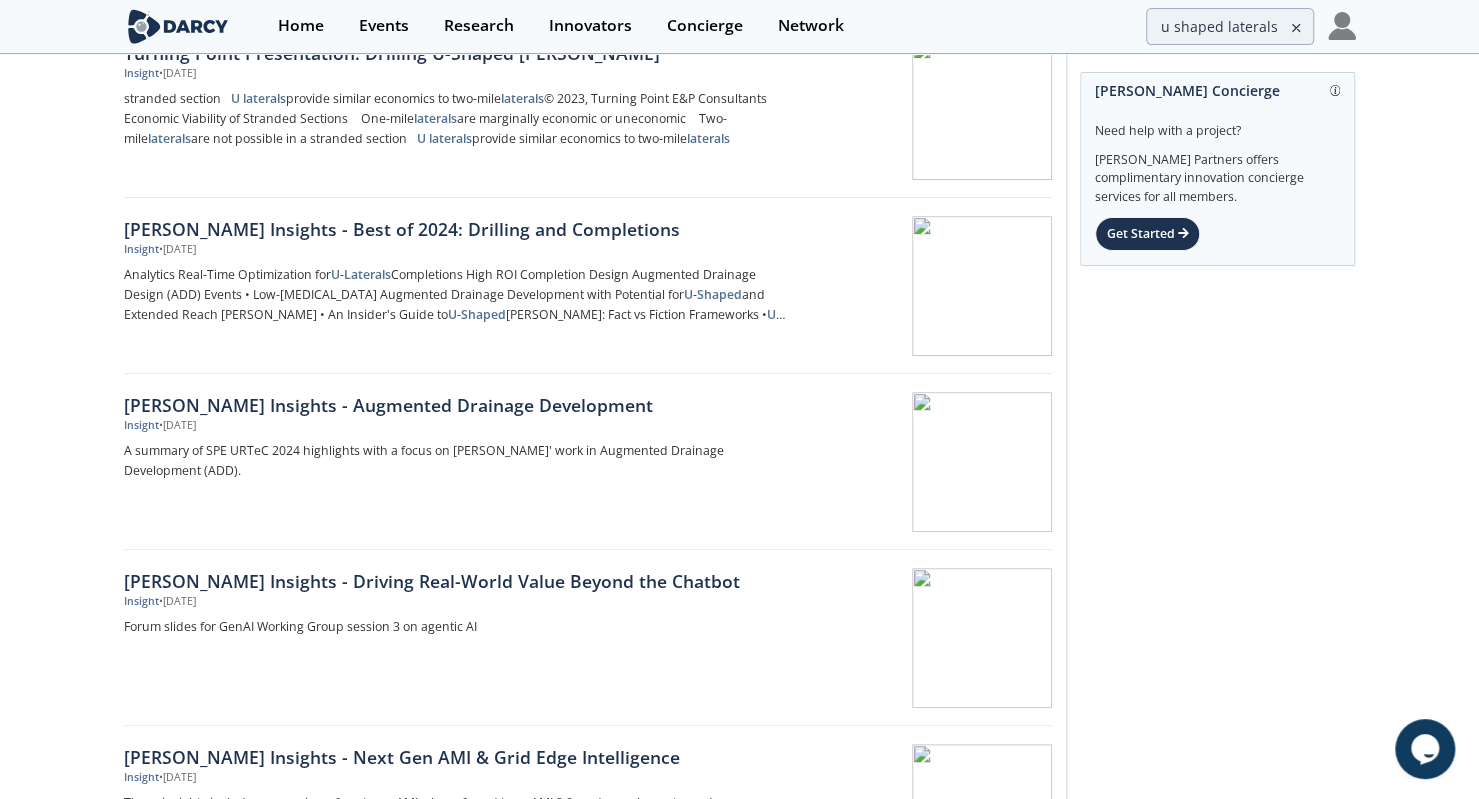 scroll, scrollTop: 0, scrollLeft: 0, axis: both 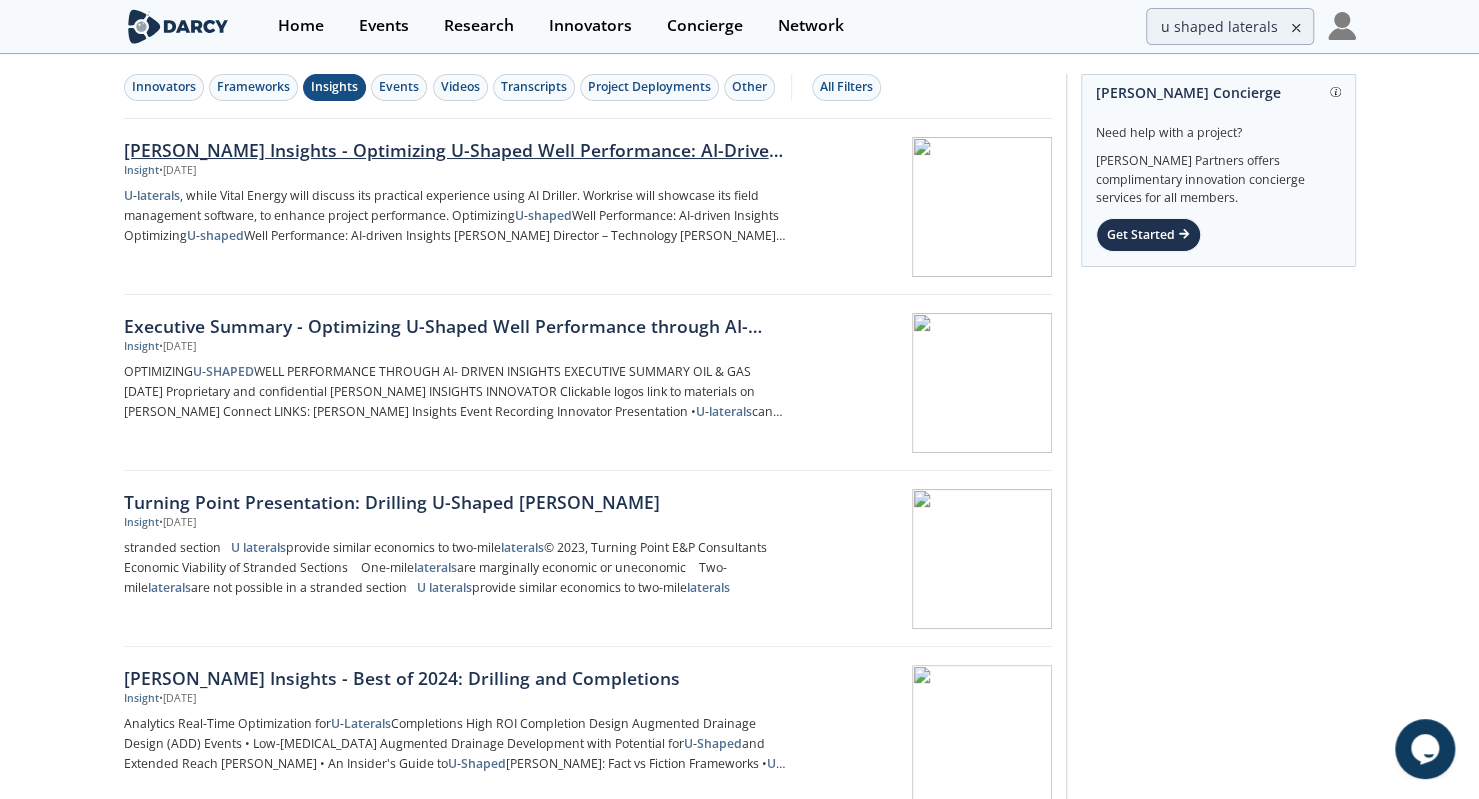 click on "Darcy Insights - Optimizing U-Shaped Well Performance: AI-Driven Insights" at bounding box center (455, 150) 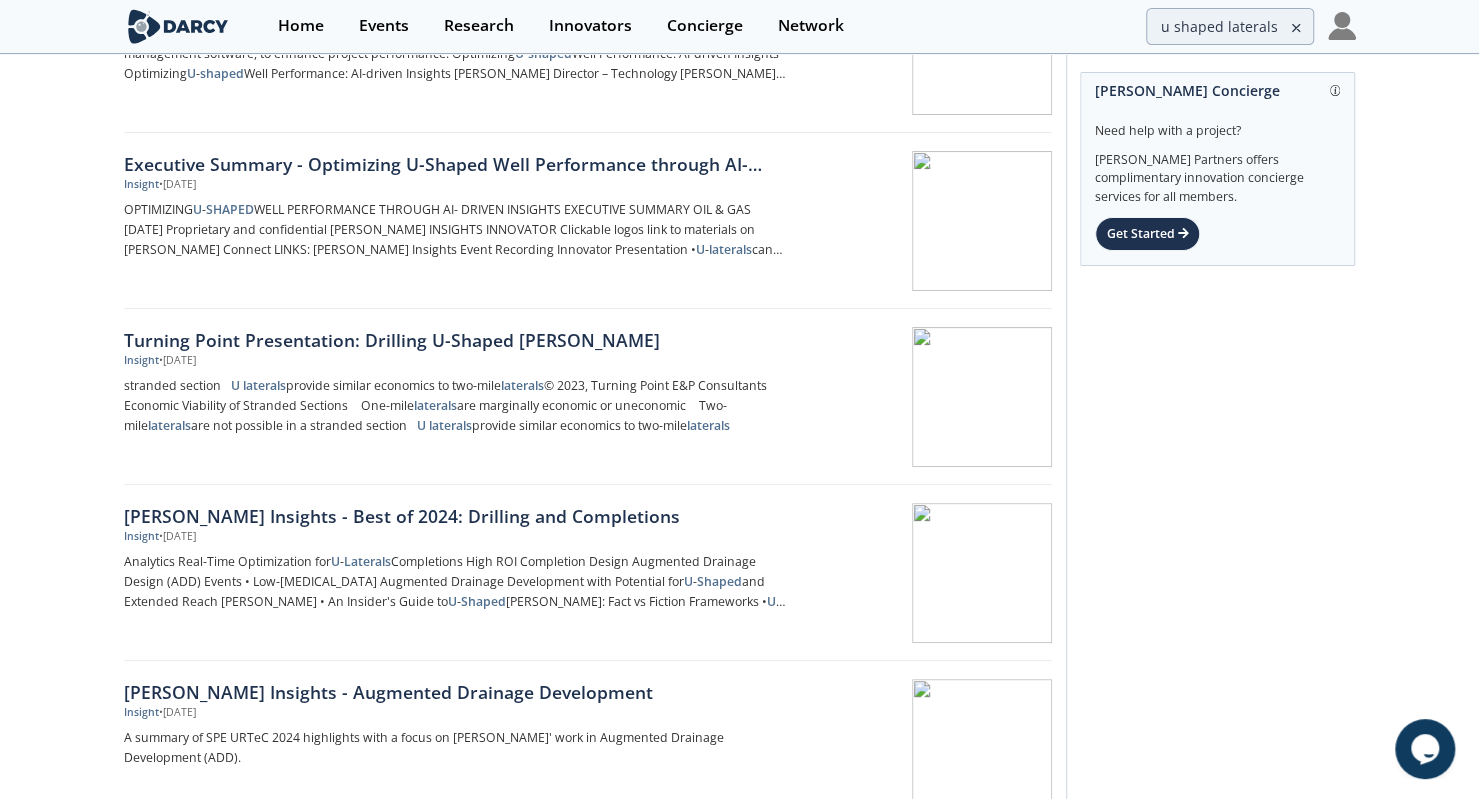 scroll, scrollTop: 167, scrollLeft: 0, axis: vertical 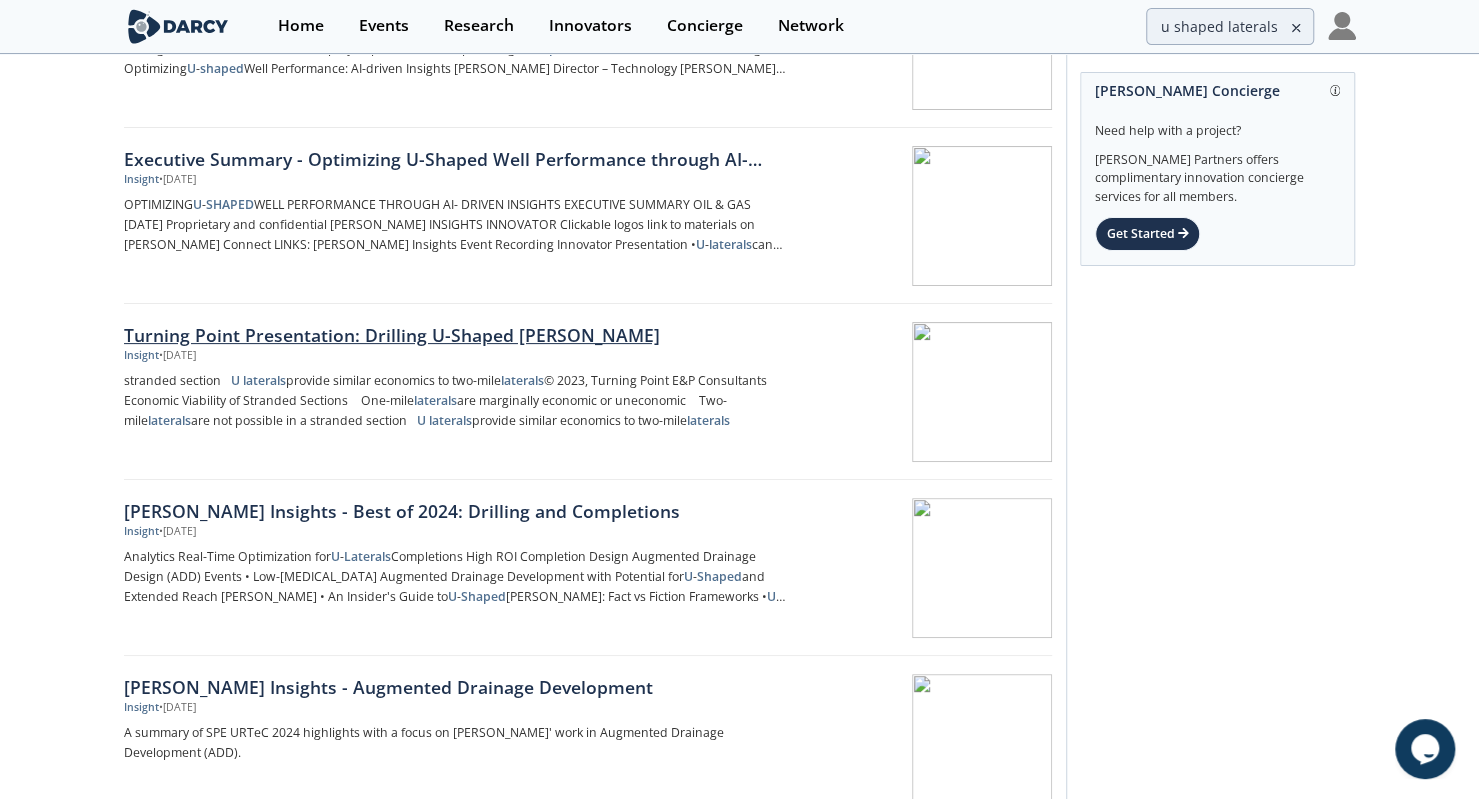click on "Turning Point Presentation: Drilling U-Shaped Wells" at bounding box center (455, 335) 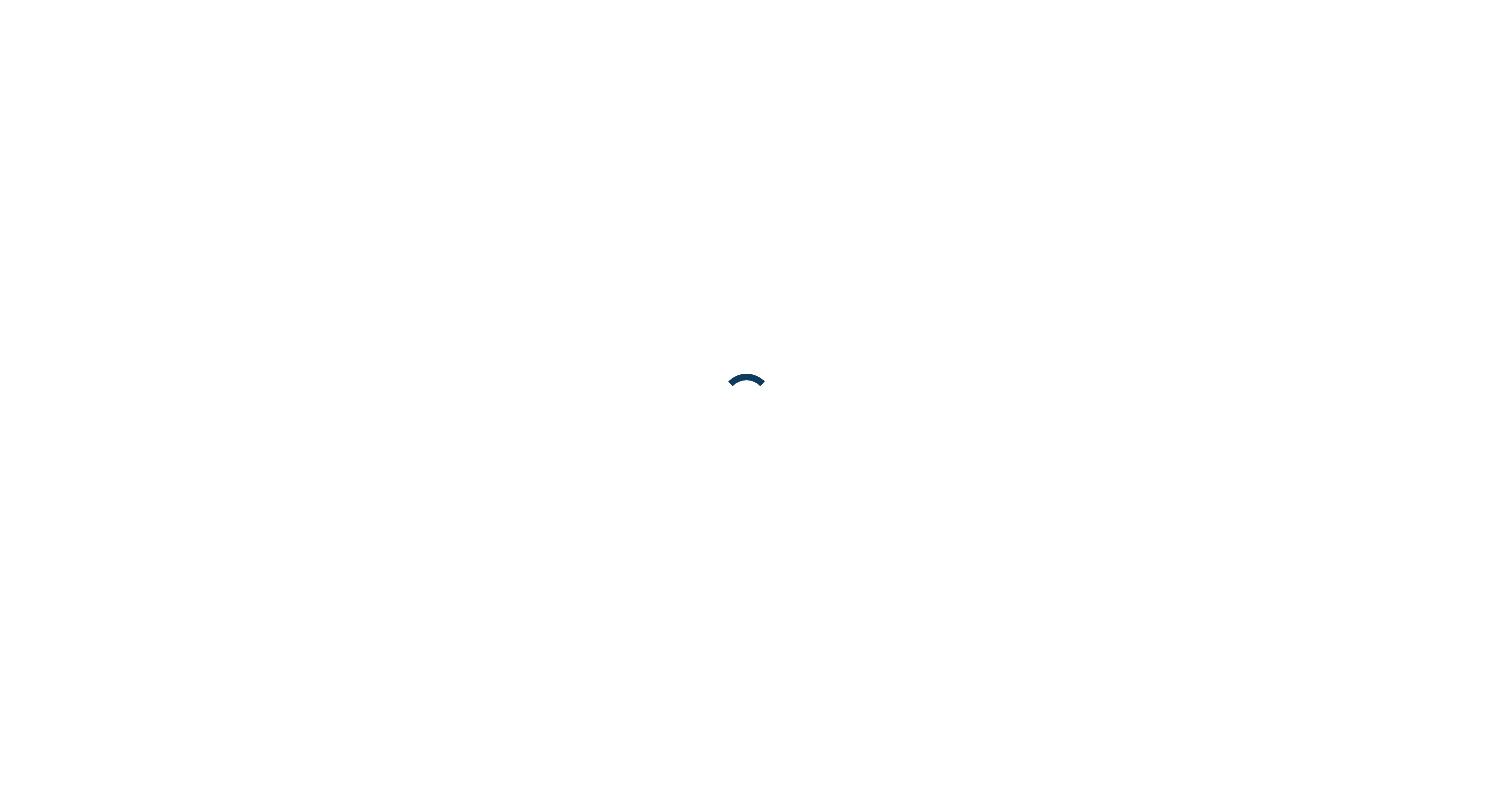 scroll, scrollTop: 0, scrollLeft: 0, axis: both 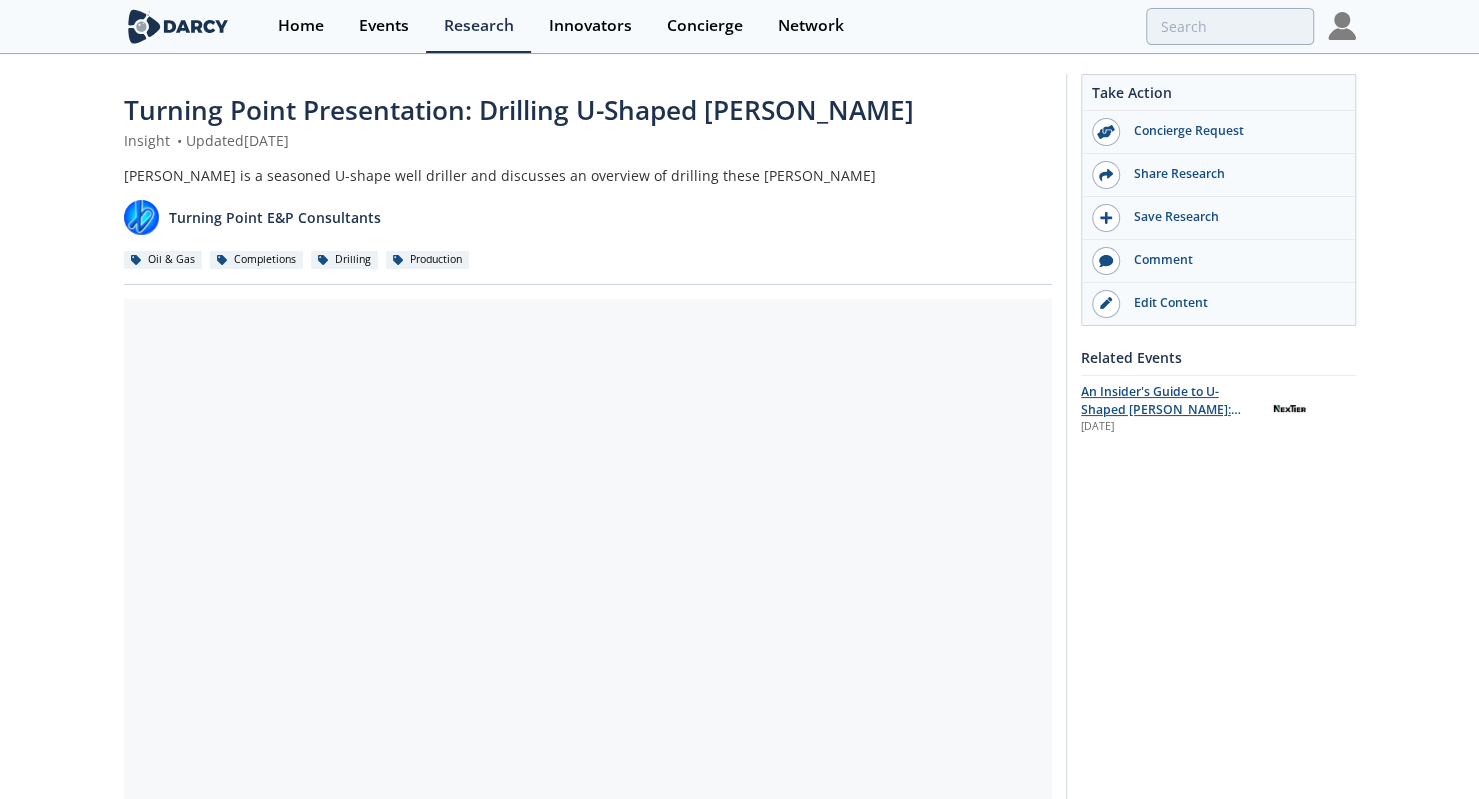 click on "An Insider's Guide to U-Shaped Wells: Fact vs Fiction" at bounding box center (1161, 410) 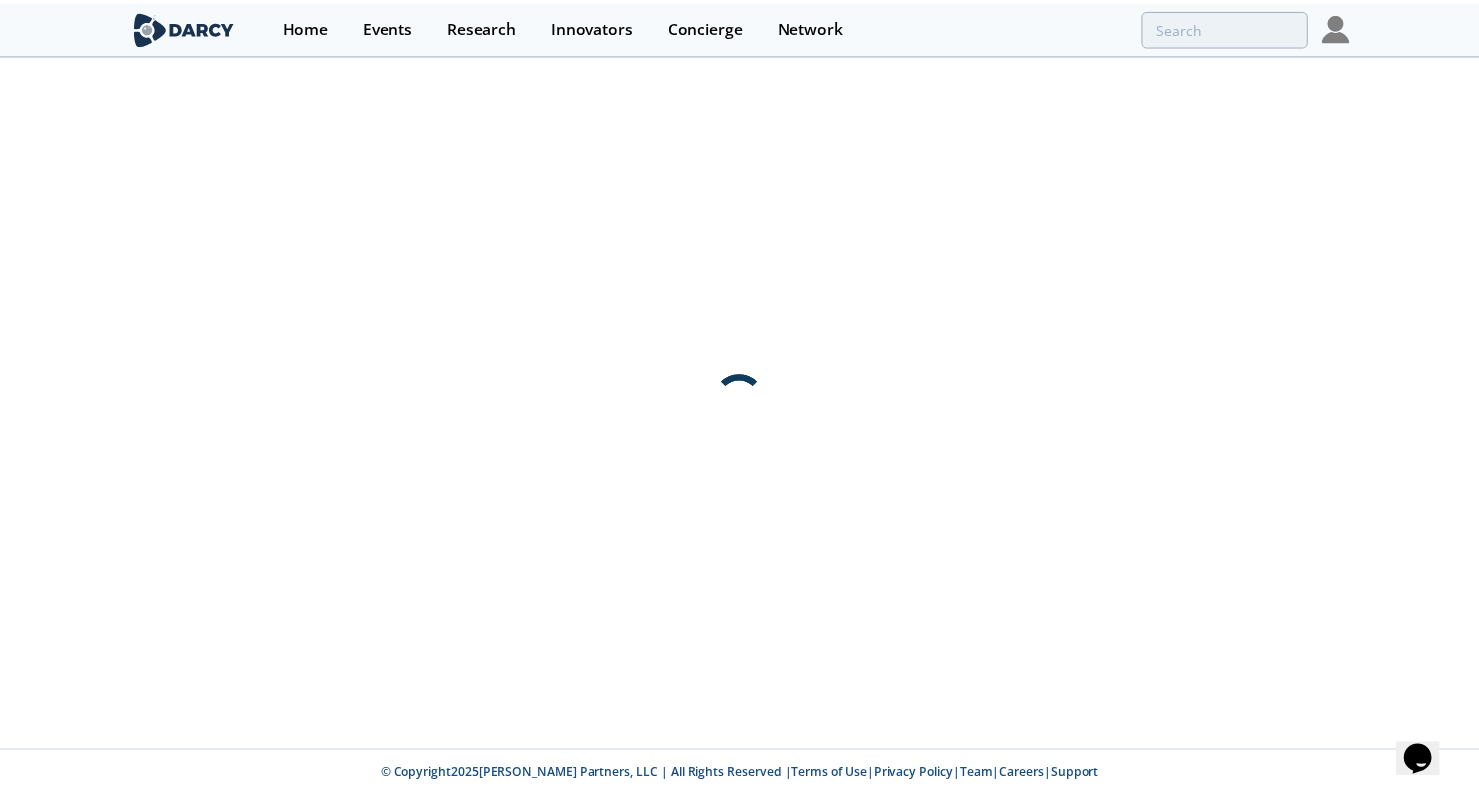 scroll, scrollTop: 0, scrollLeft: 0, axis: both 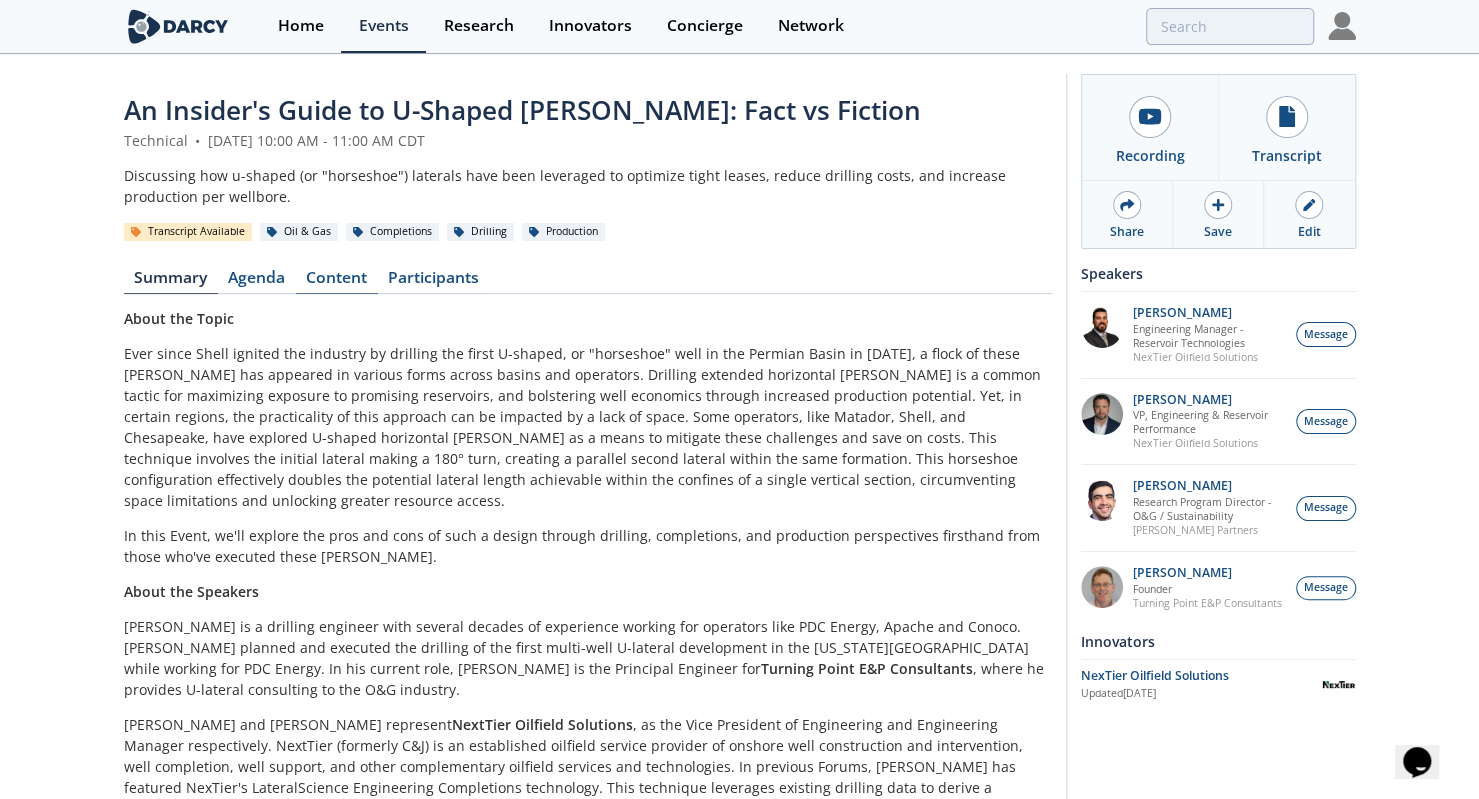 click on "Content" at bounding box center [337, 282] 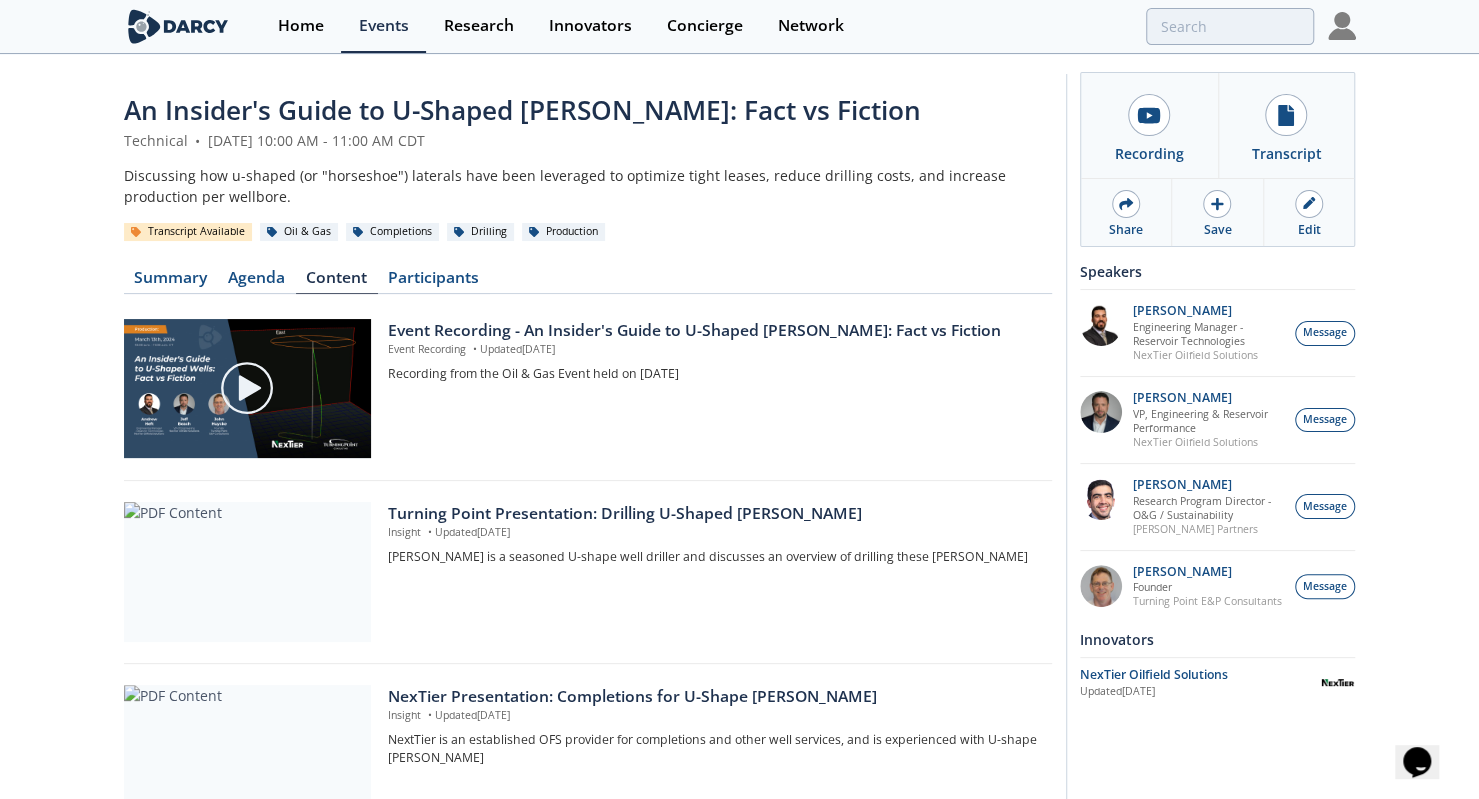 scroll, scrollTop: 285, scrollLeft: 0, axis: vertical 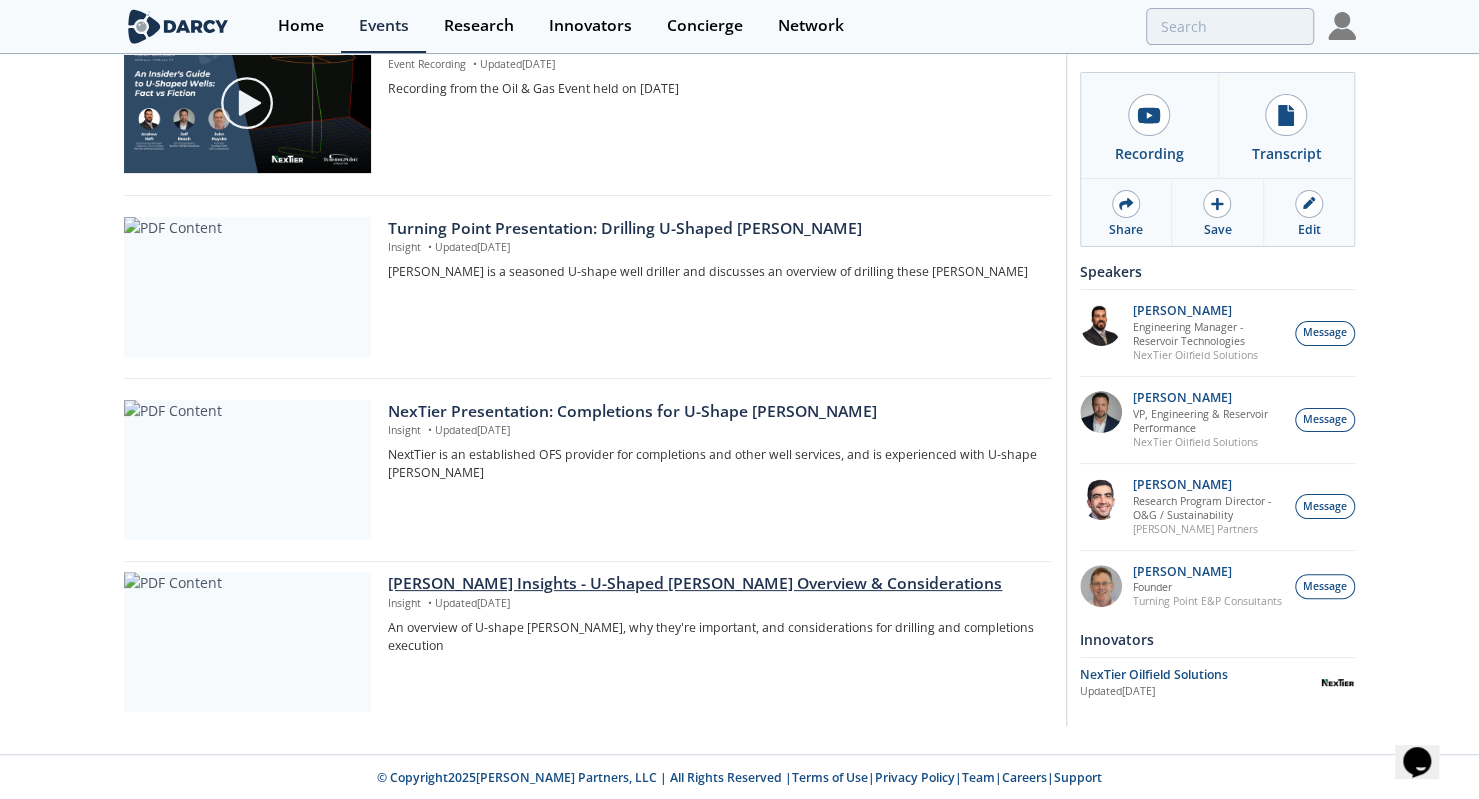 click on "Darcy Insights - U-Shaped Wells Overview & Considerations" at bounding box center (712, 584) 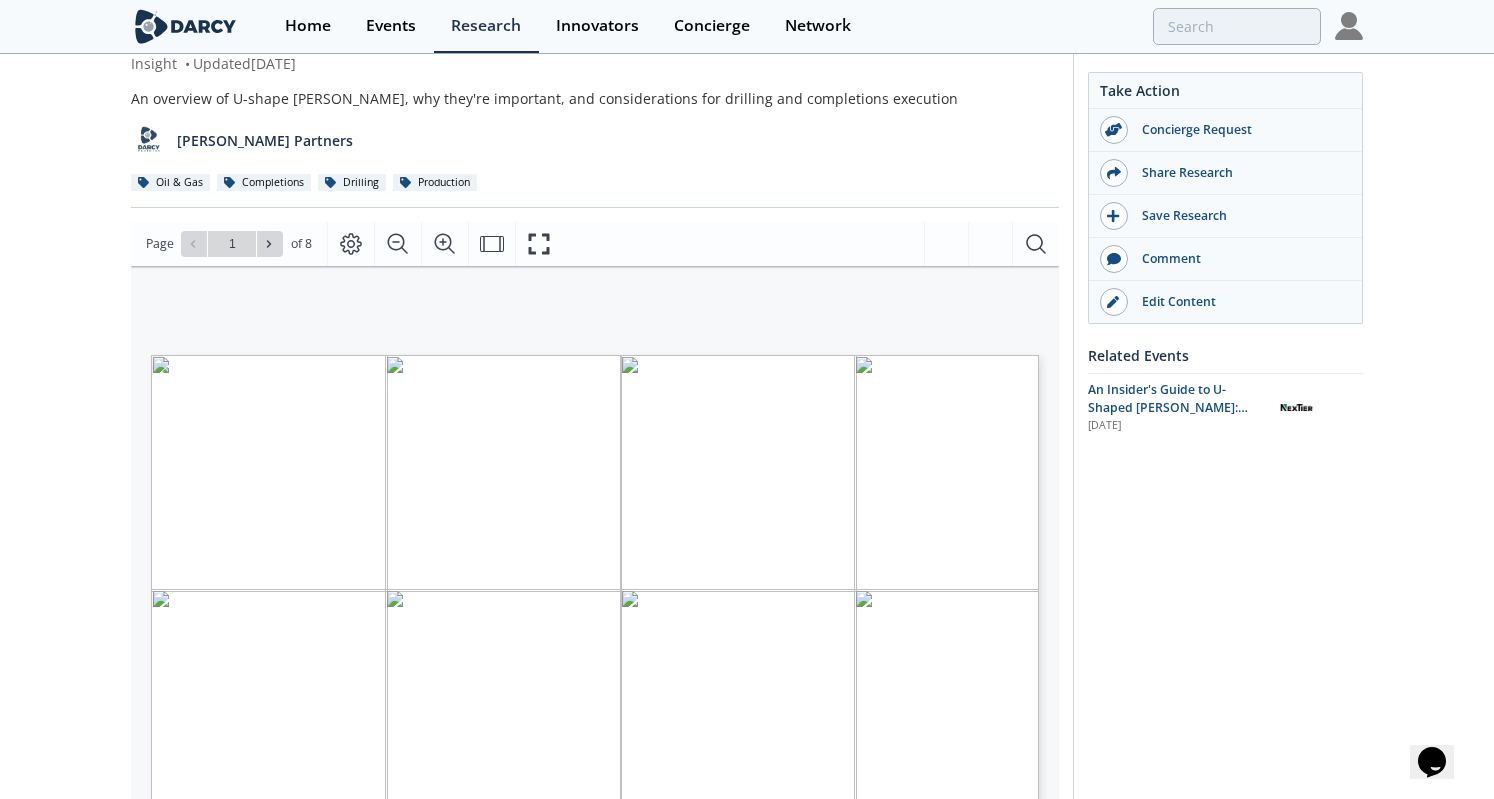 scroll, scrollTop: 161, scrollLeft: 0, axis: vertical 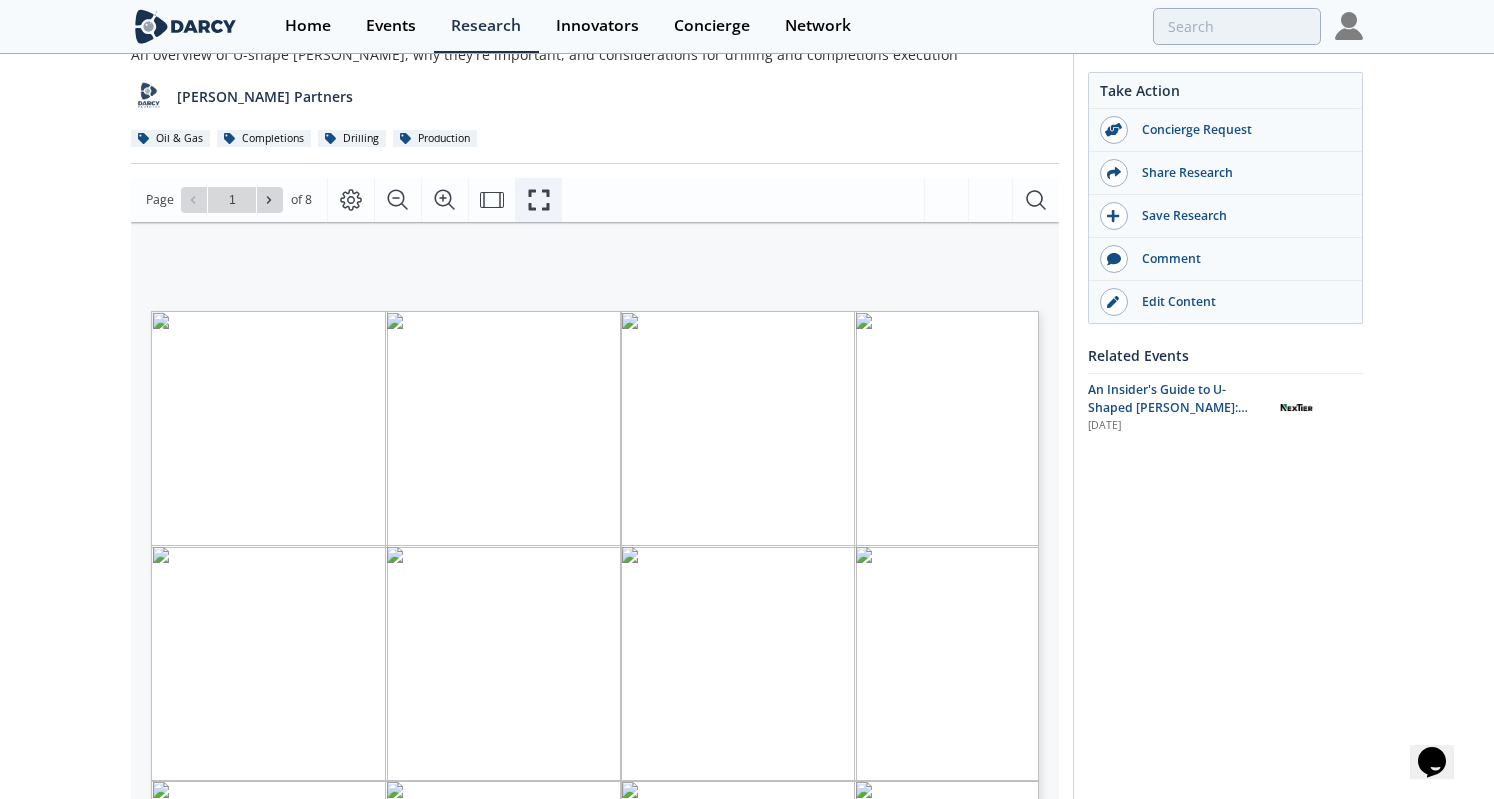 click at bounding box center [538, 200] 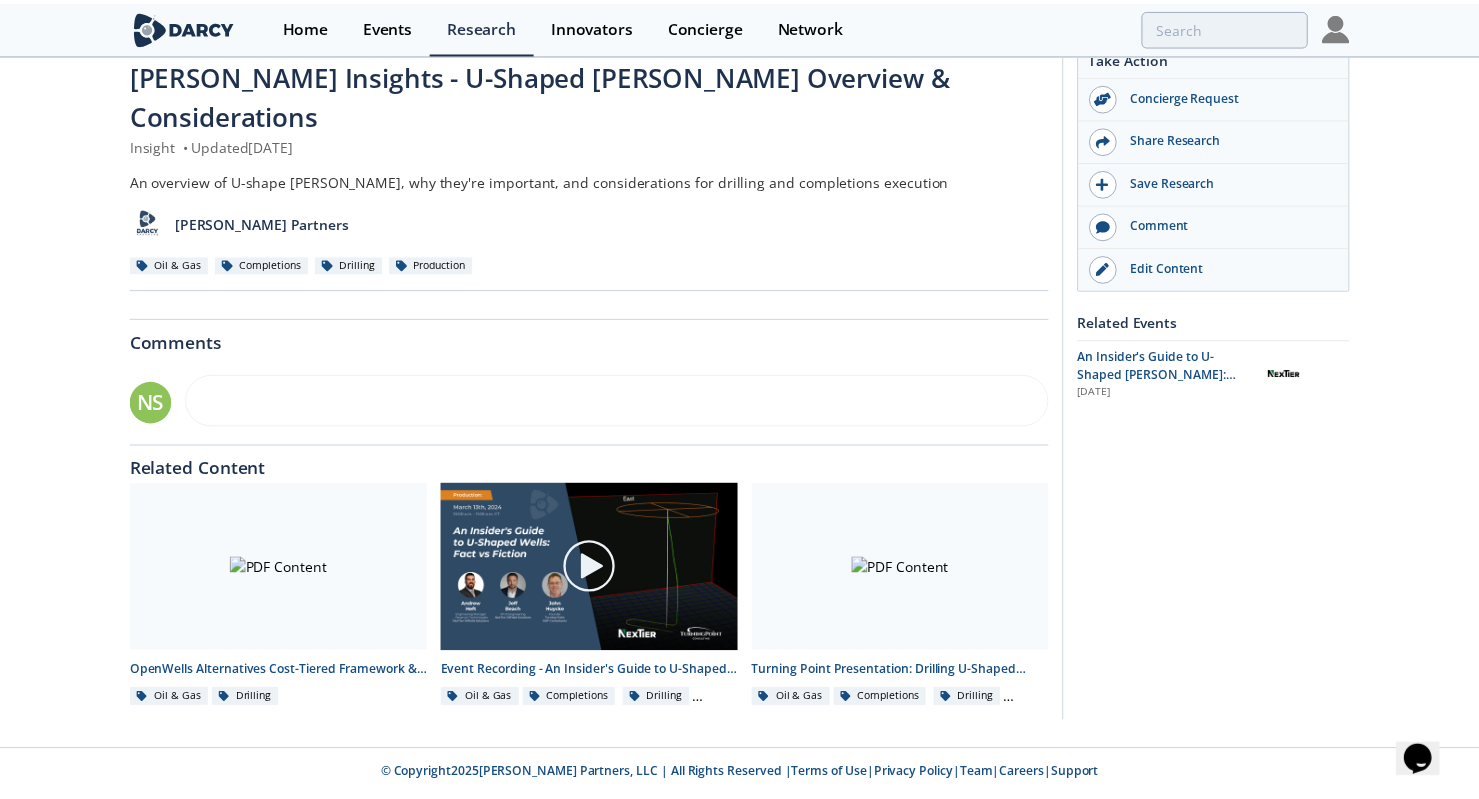 scroll, scrollTop: 0, scrollLeft: 0, axis: both 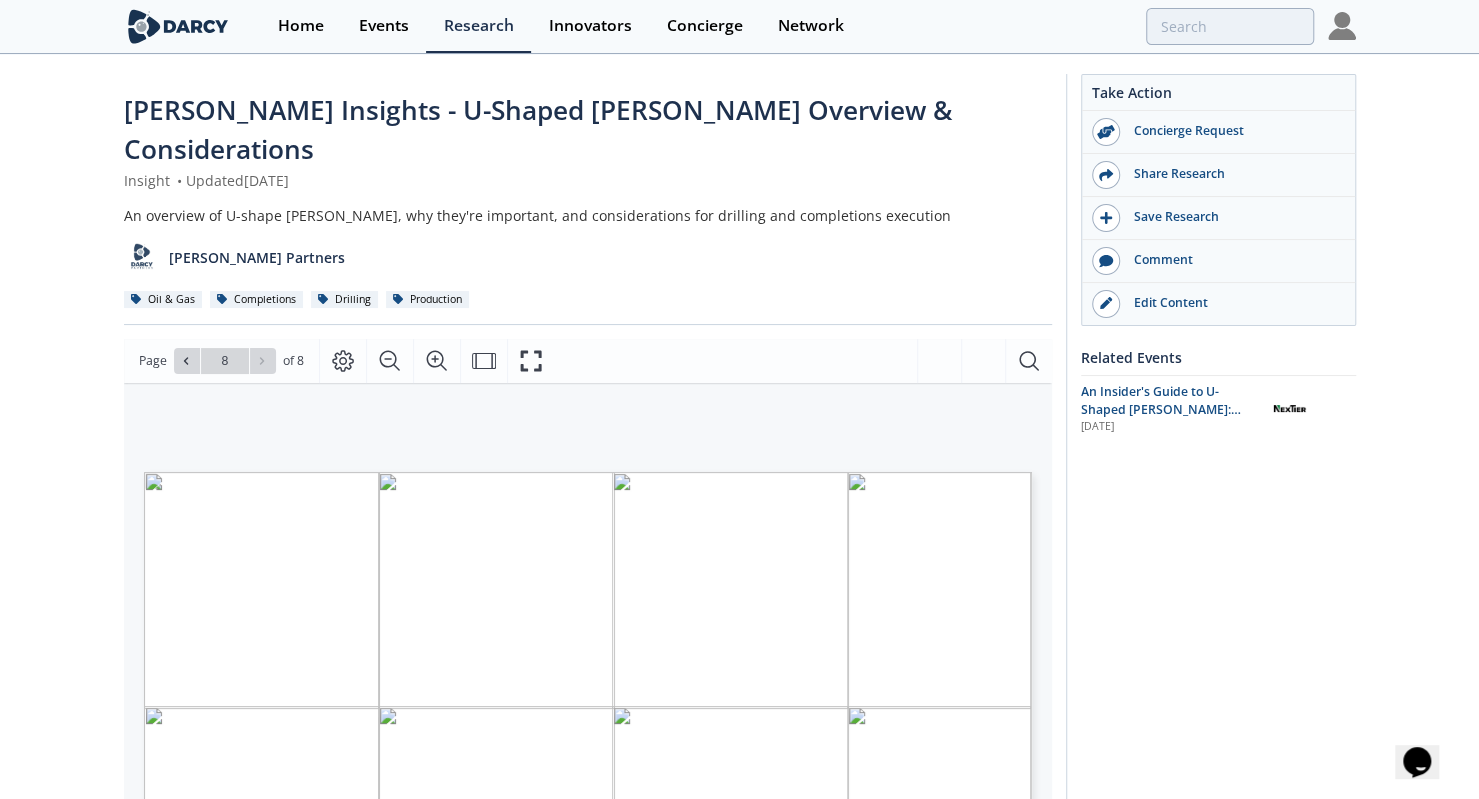 click on "Darcy Insights - U-Shaped Wells Overview & Considerations
Insight
•
Updated  March 13, 2024
An overview of U-shape wells, why they're important, and considerations for drilling and completions execution
Darcy Partners
Oil & Gas
Completions
Drilling" at bounding box center [588, 208] 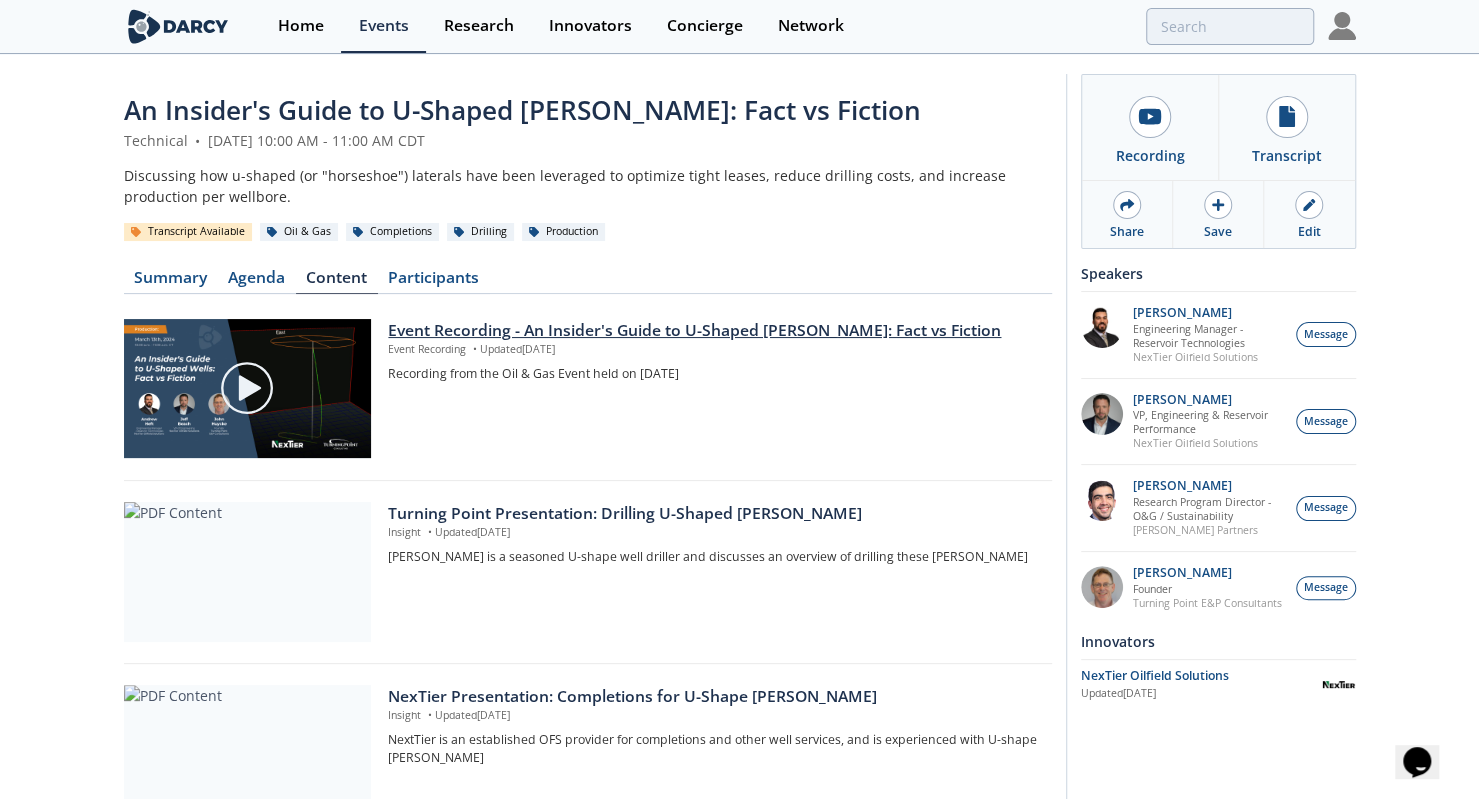 click on "Event Recording - An Insider's Guide to U-Shaped Wells: Fact vs Fiction" at bounding box center [712, 331] 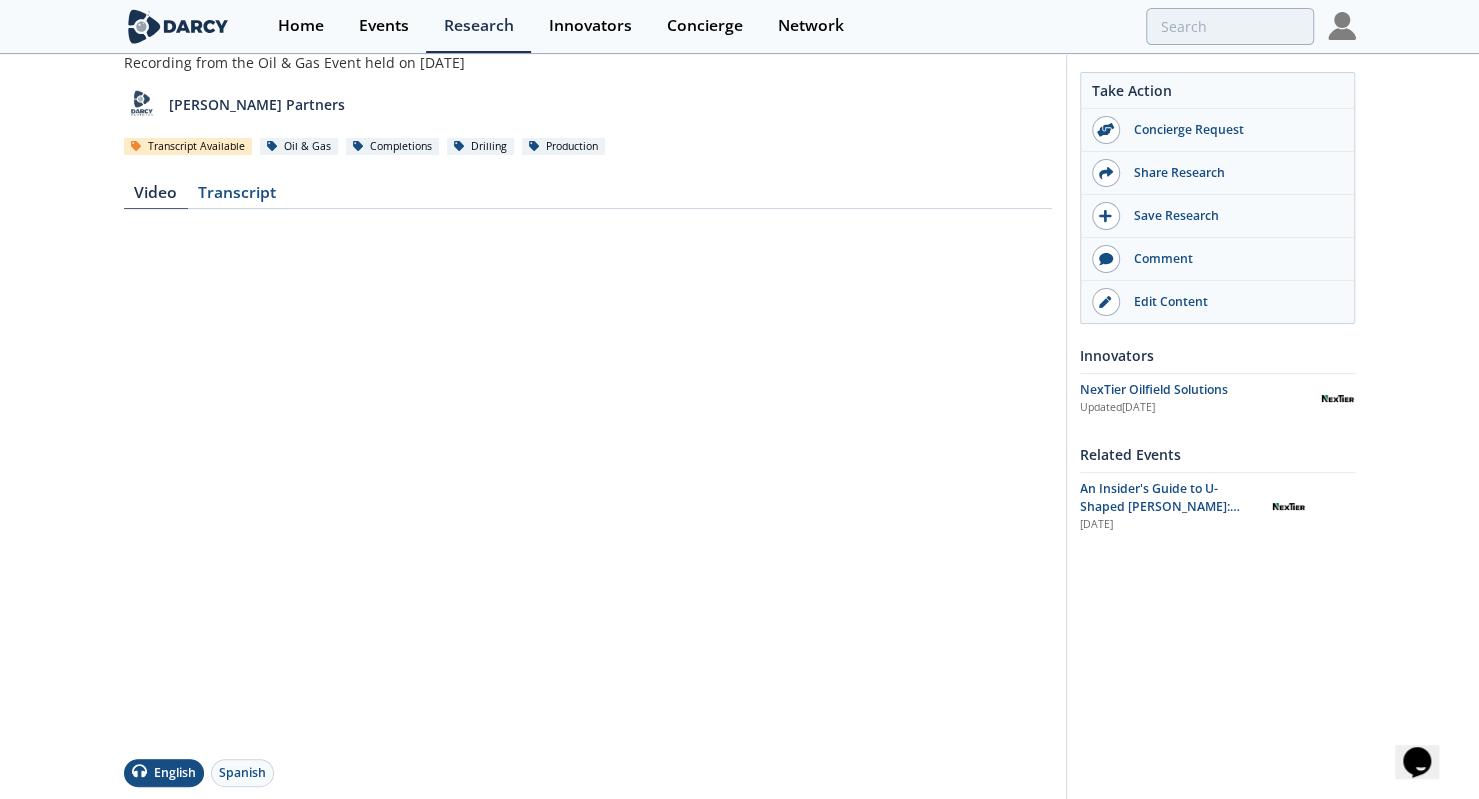scroll, scrollTop: 154, scrollLeft: 0, axis: vertical 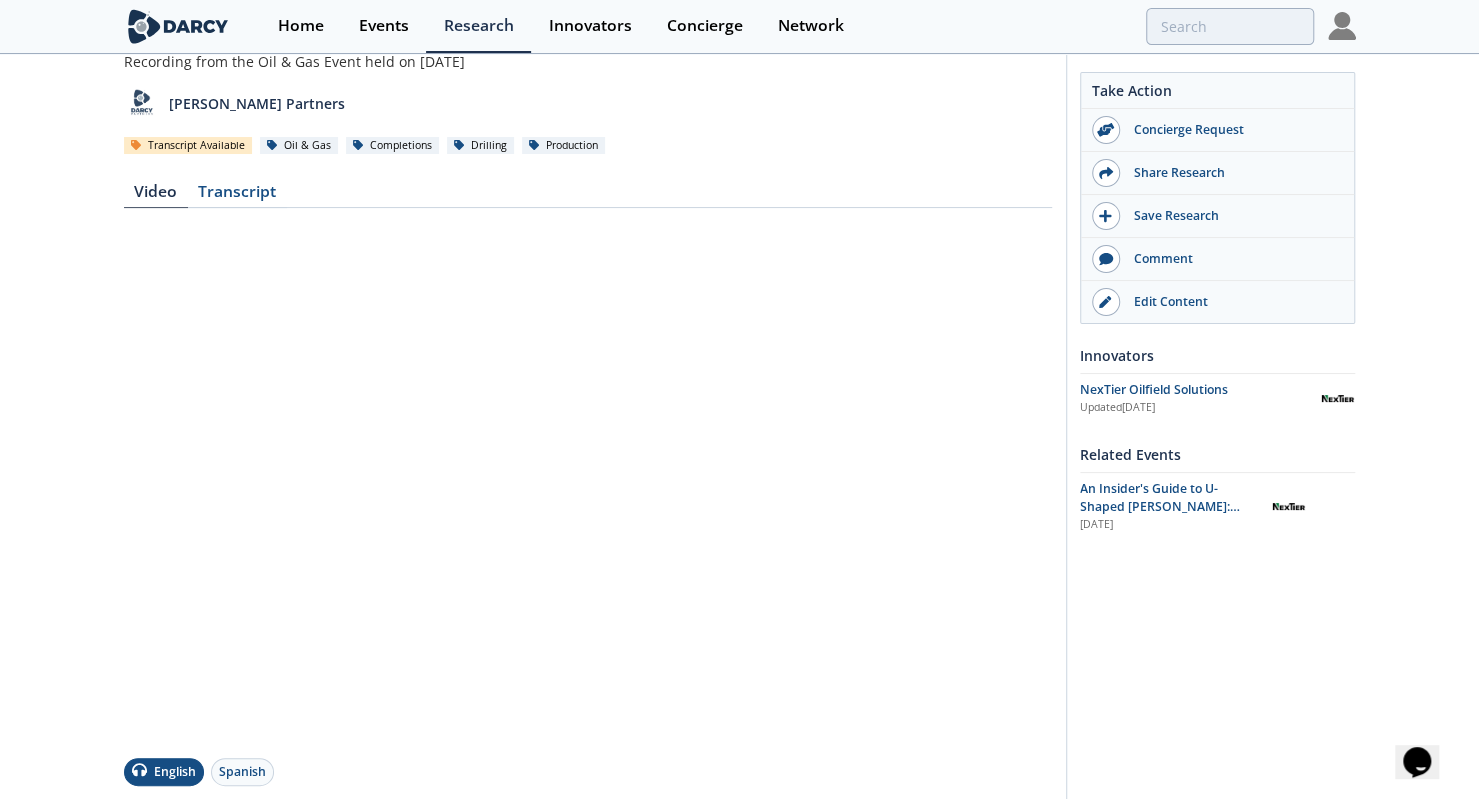 click on "Take Action
Concierge Request
Share Research
Save Research
Comment" at bounding box center (1211, 563) 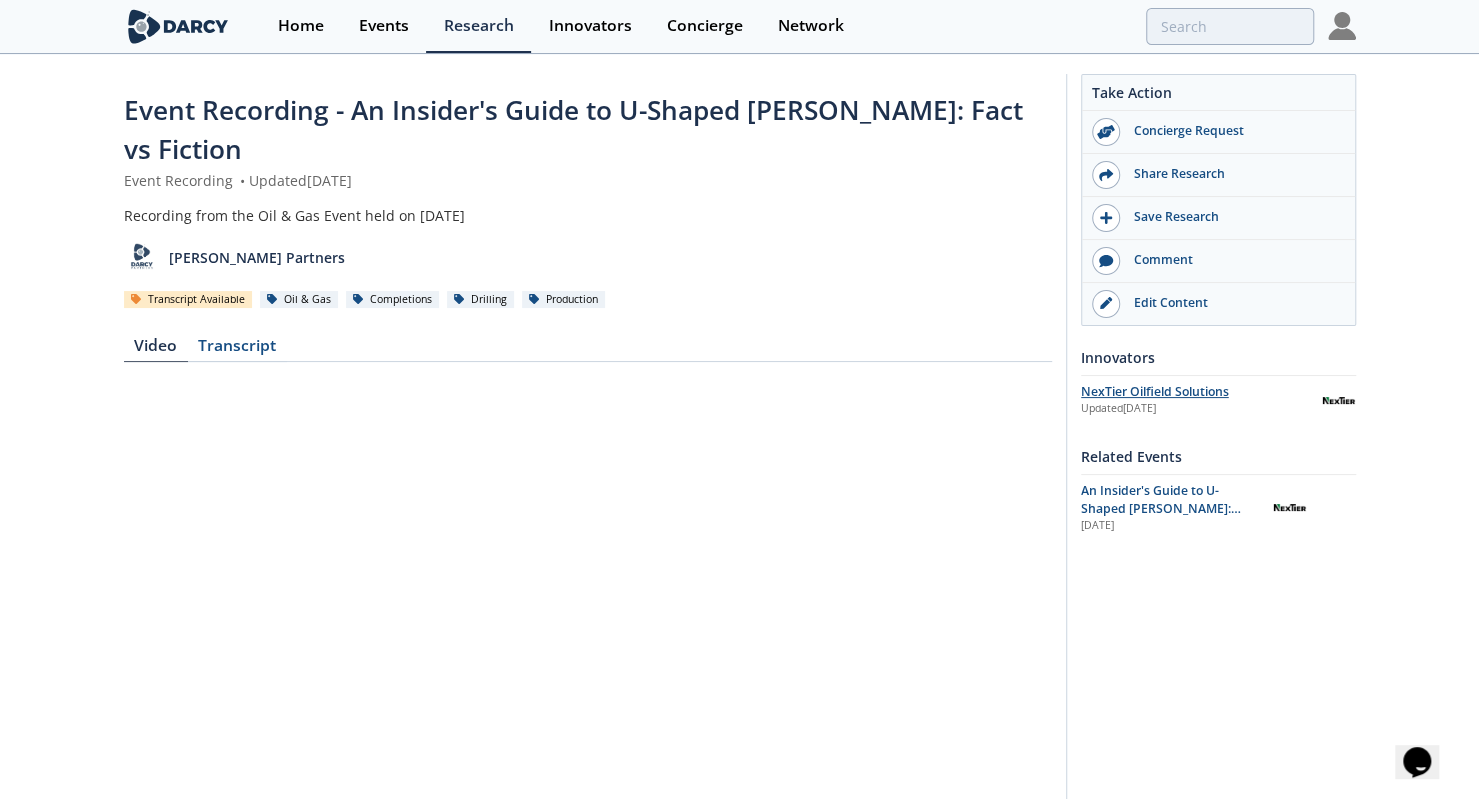 click on "NexTier Oilfield Solutions" at bounding box center [1201, 392] 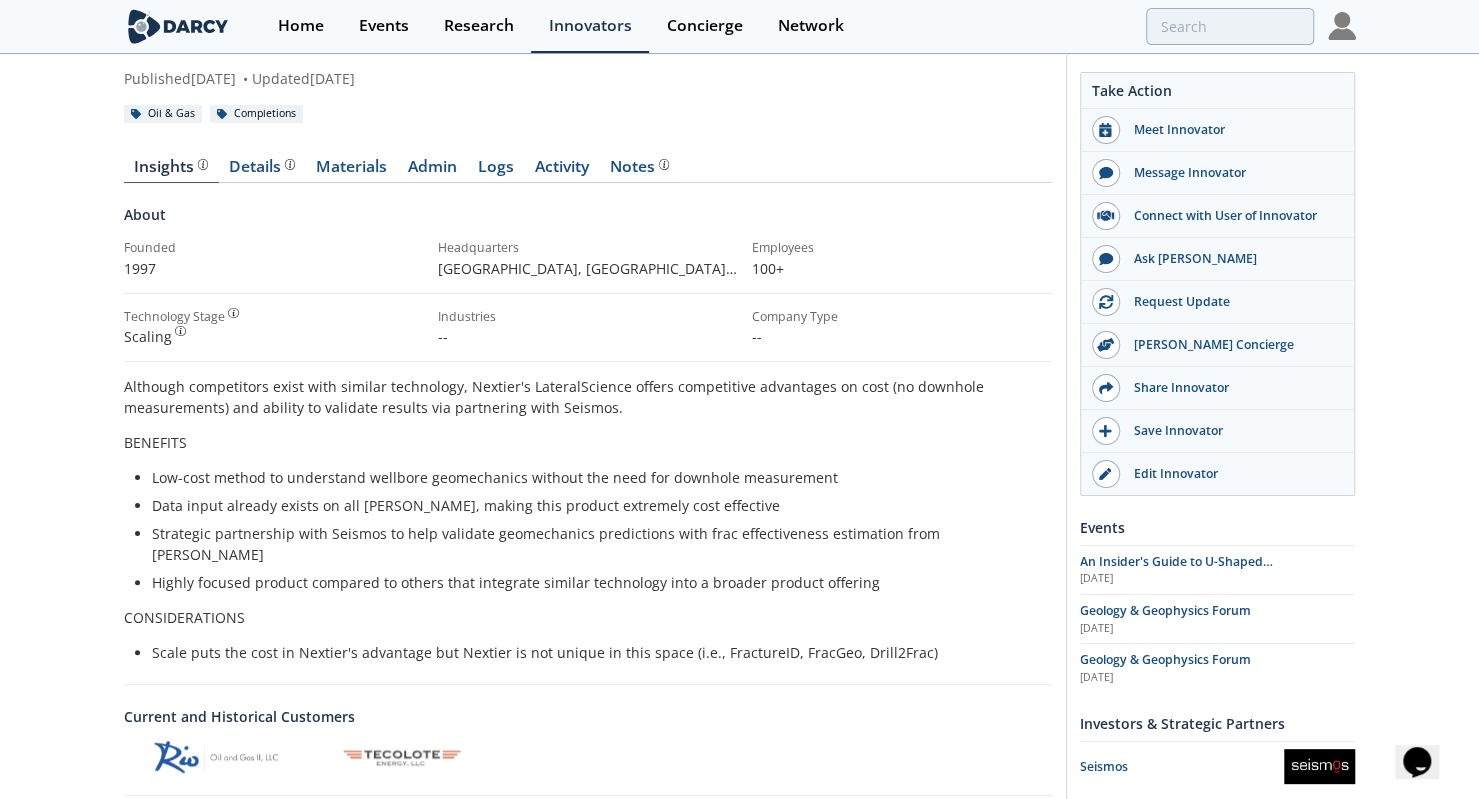 scroll, scrollTop: 0, scrollLeft: 0, axis: both 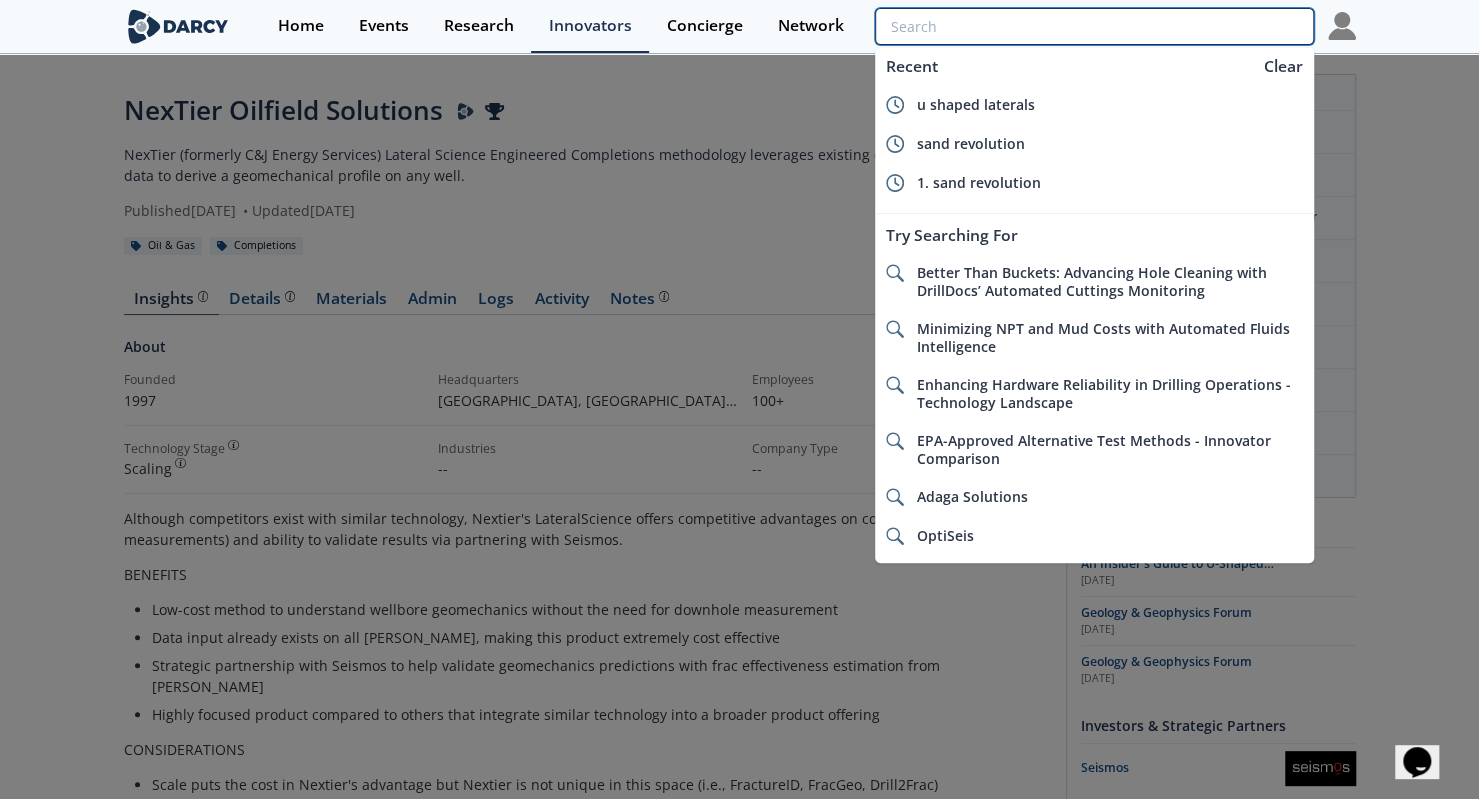 click at bounding box center [1094, 26] 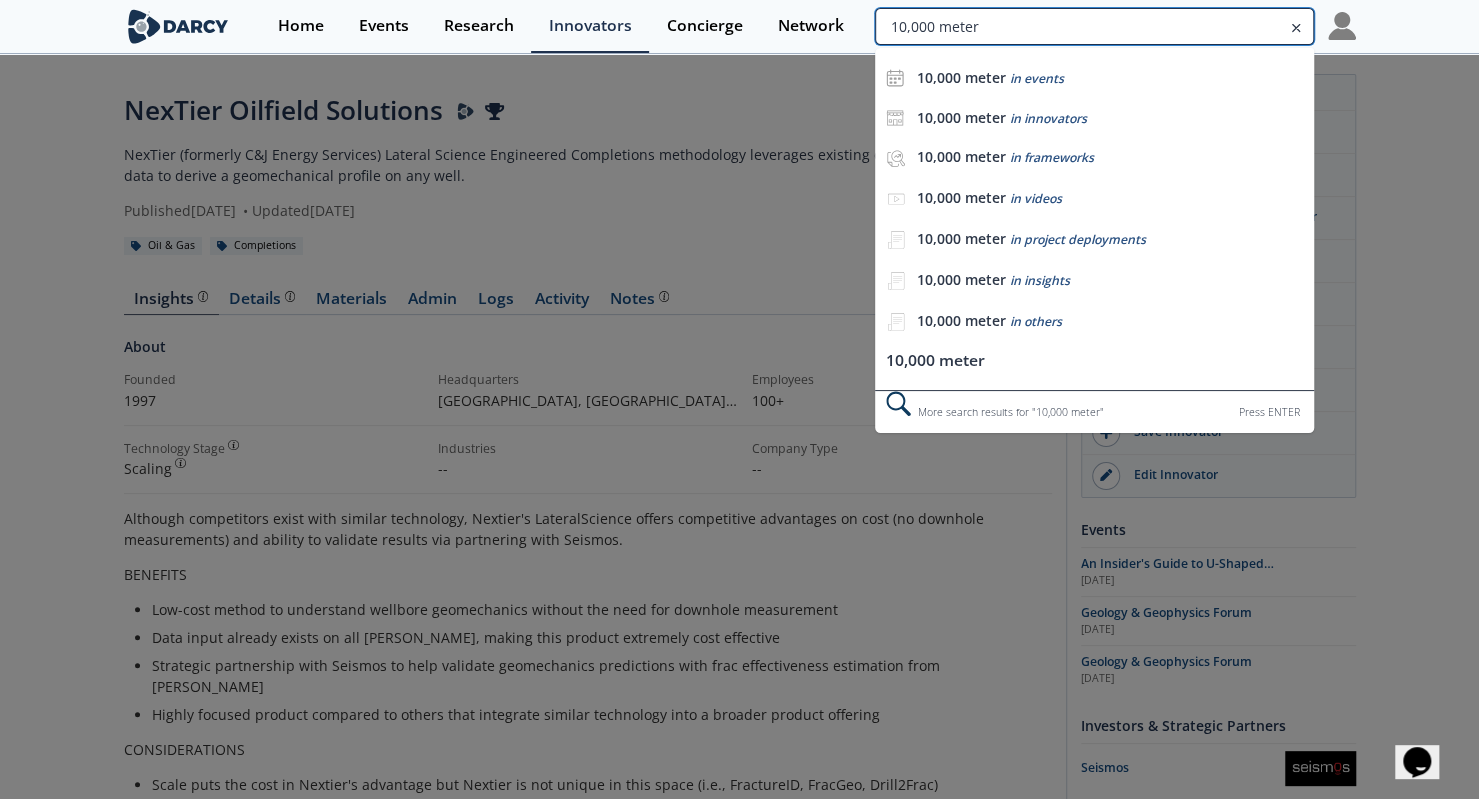 type on "10,000 meter" 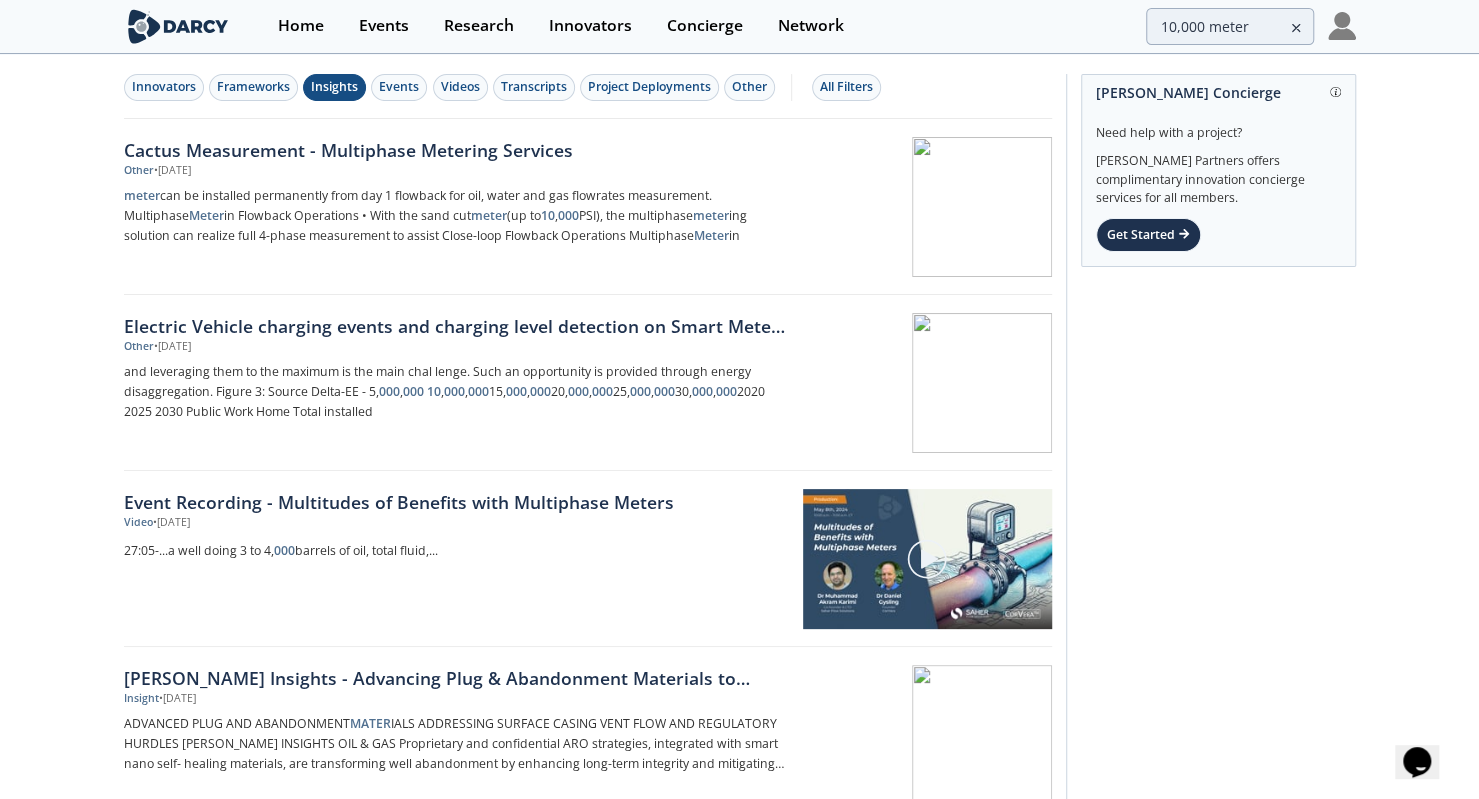 click on "Insights" at bounding box center [334, 87] 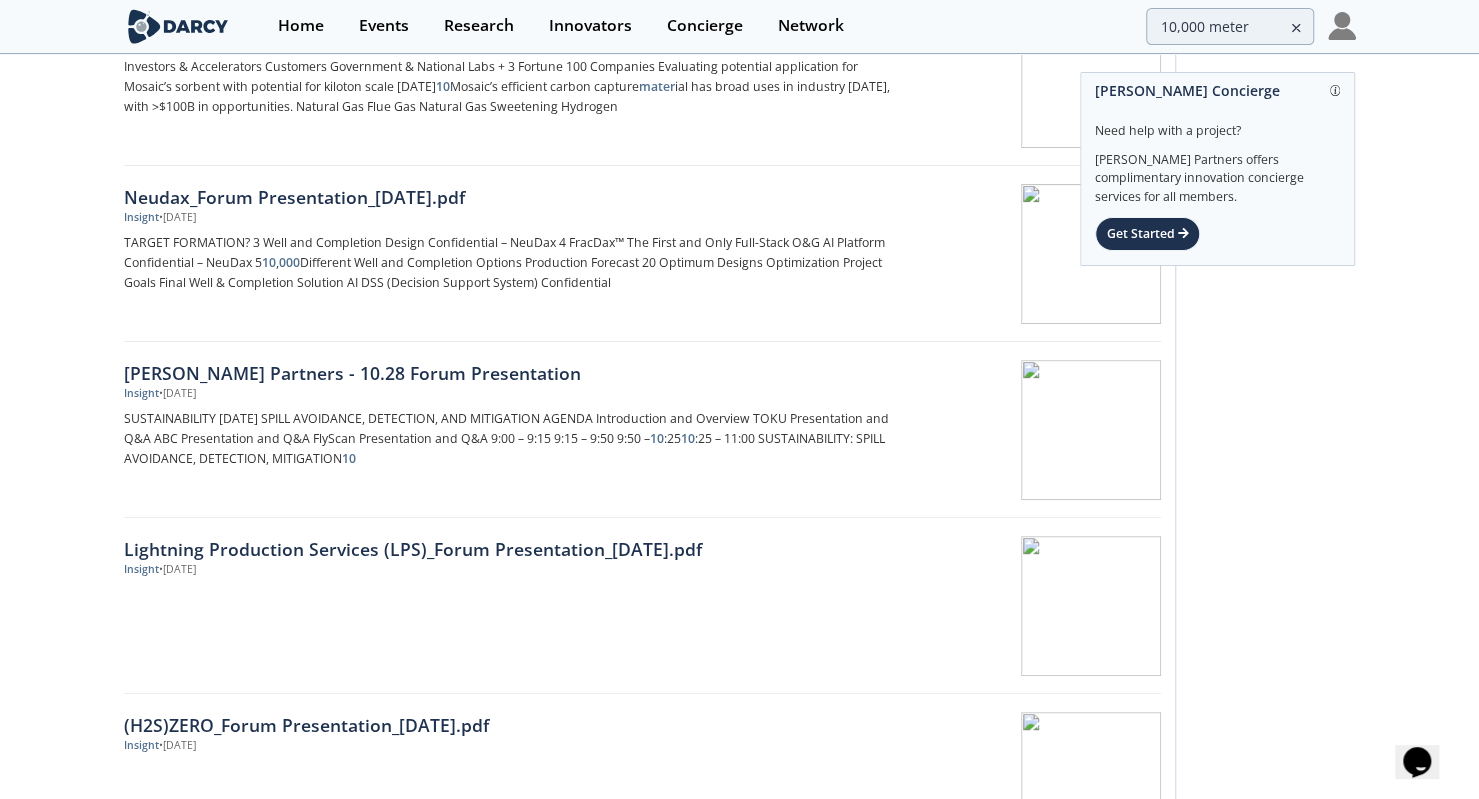 scroll, scrollTop: 0, scrollLeft: 0, axis: both 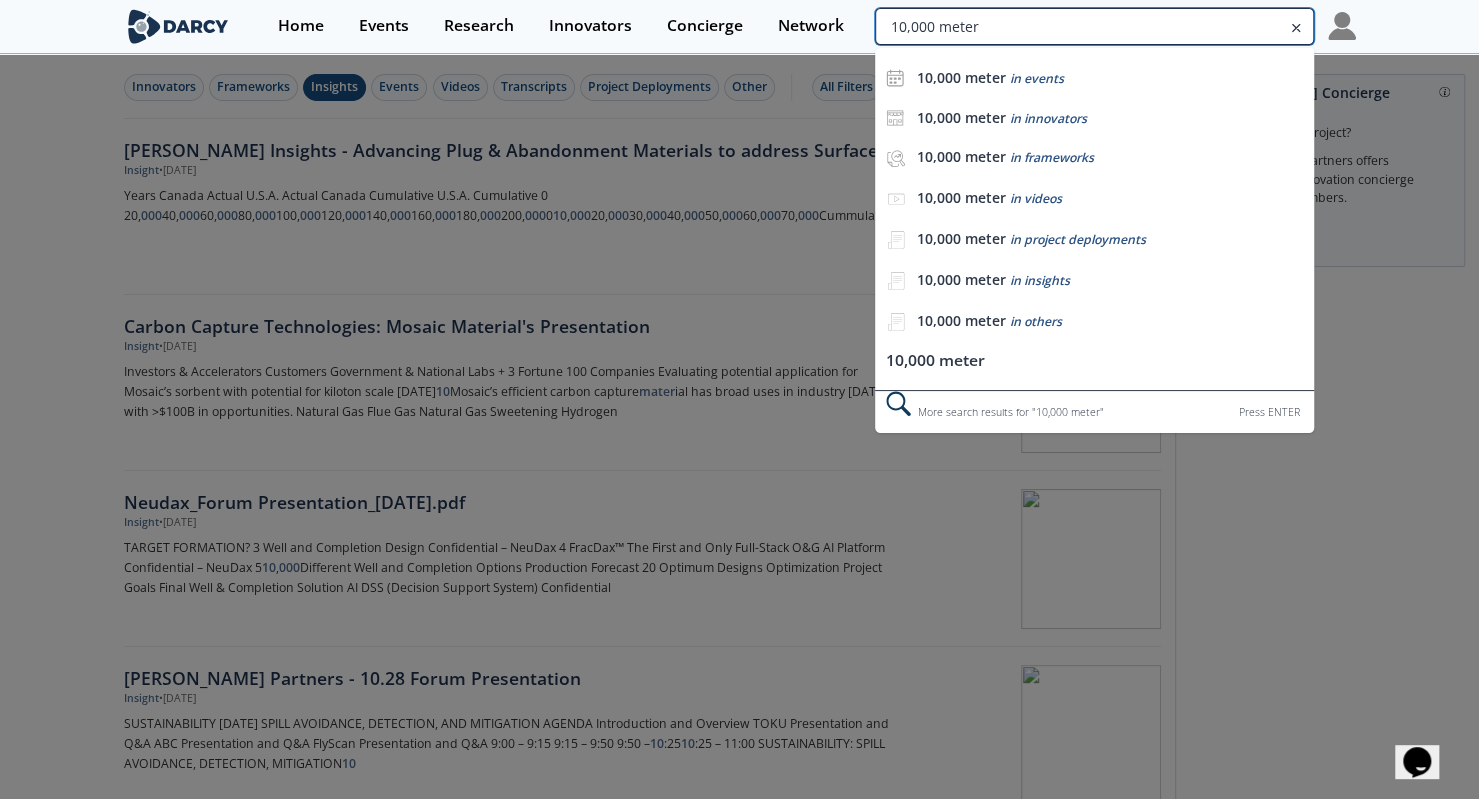 click on "10,000 meter" at bounding box center [1094, 26] 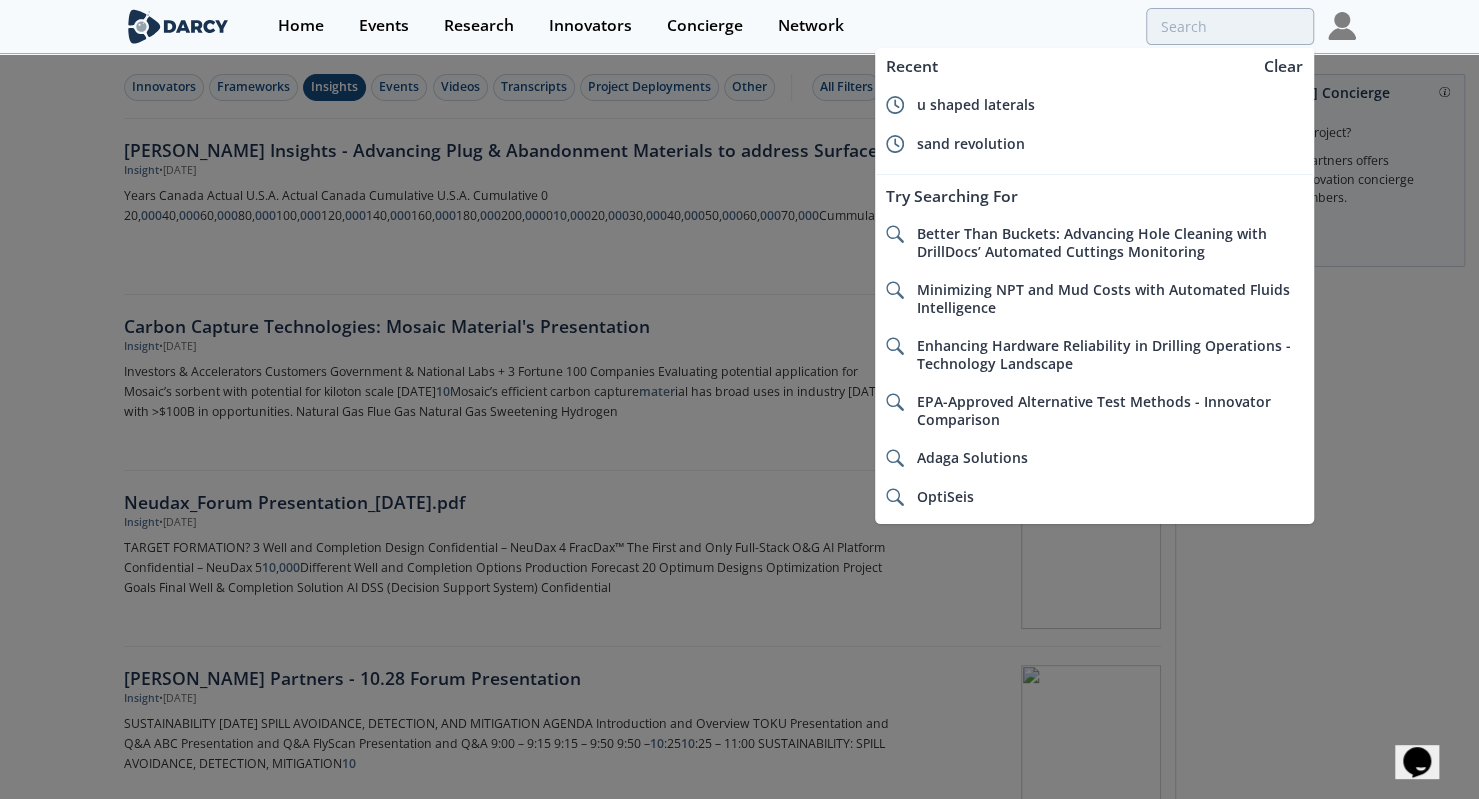 click at bounding box center [739, 399] 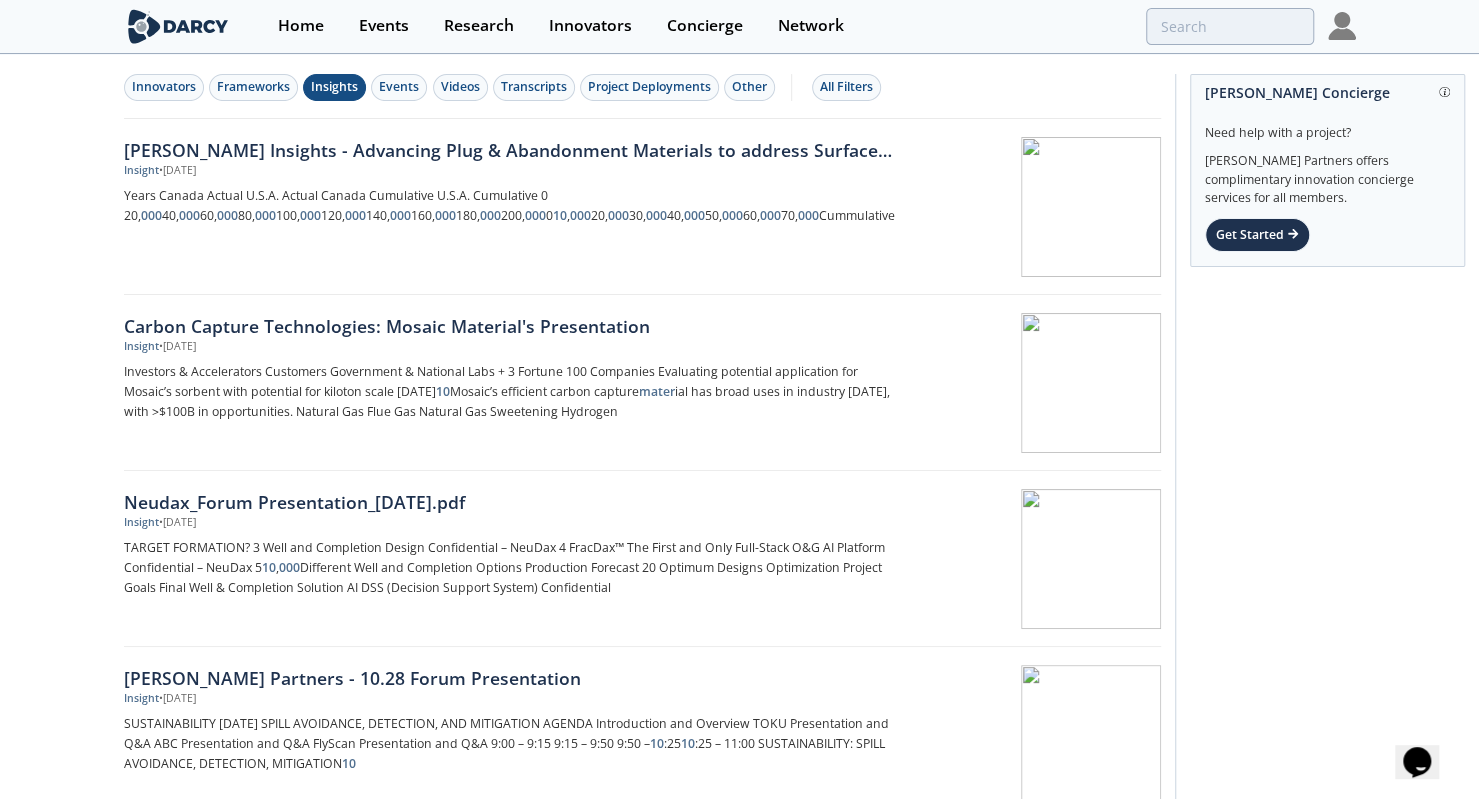 type on "10,000 meter" 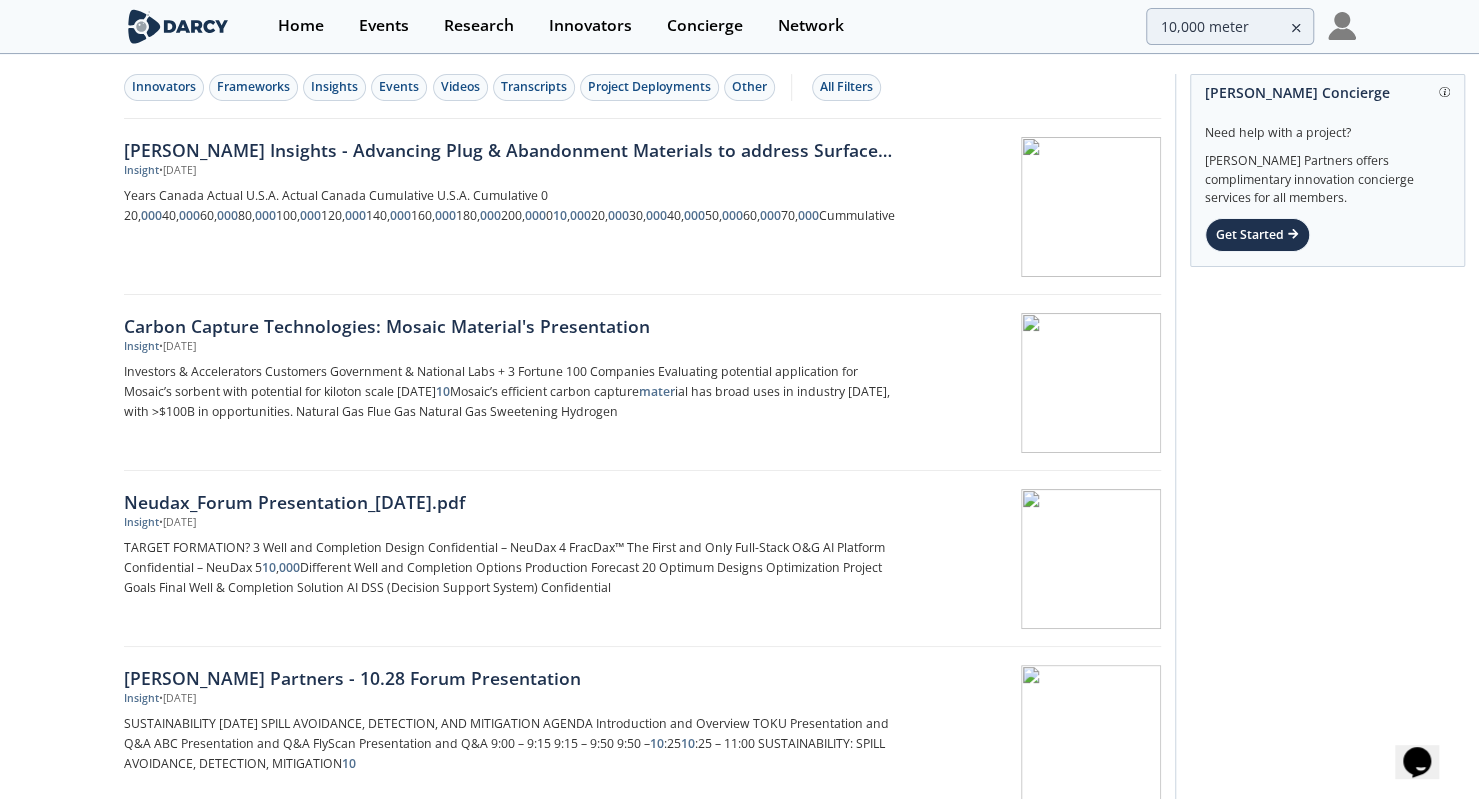 type 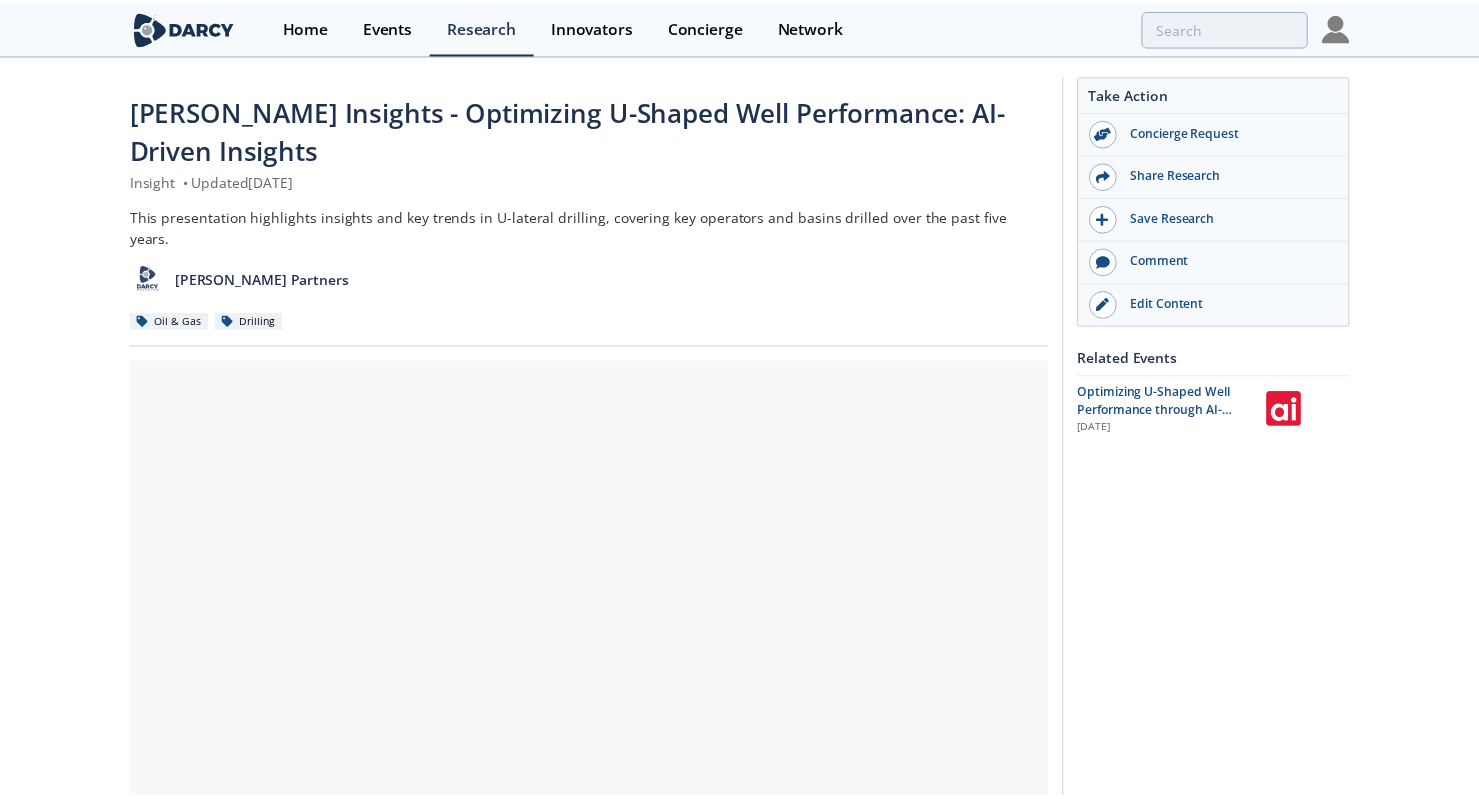 scroll, scrollTop: 0, scrollLeft: 0, axis: both 